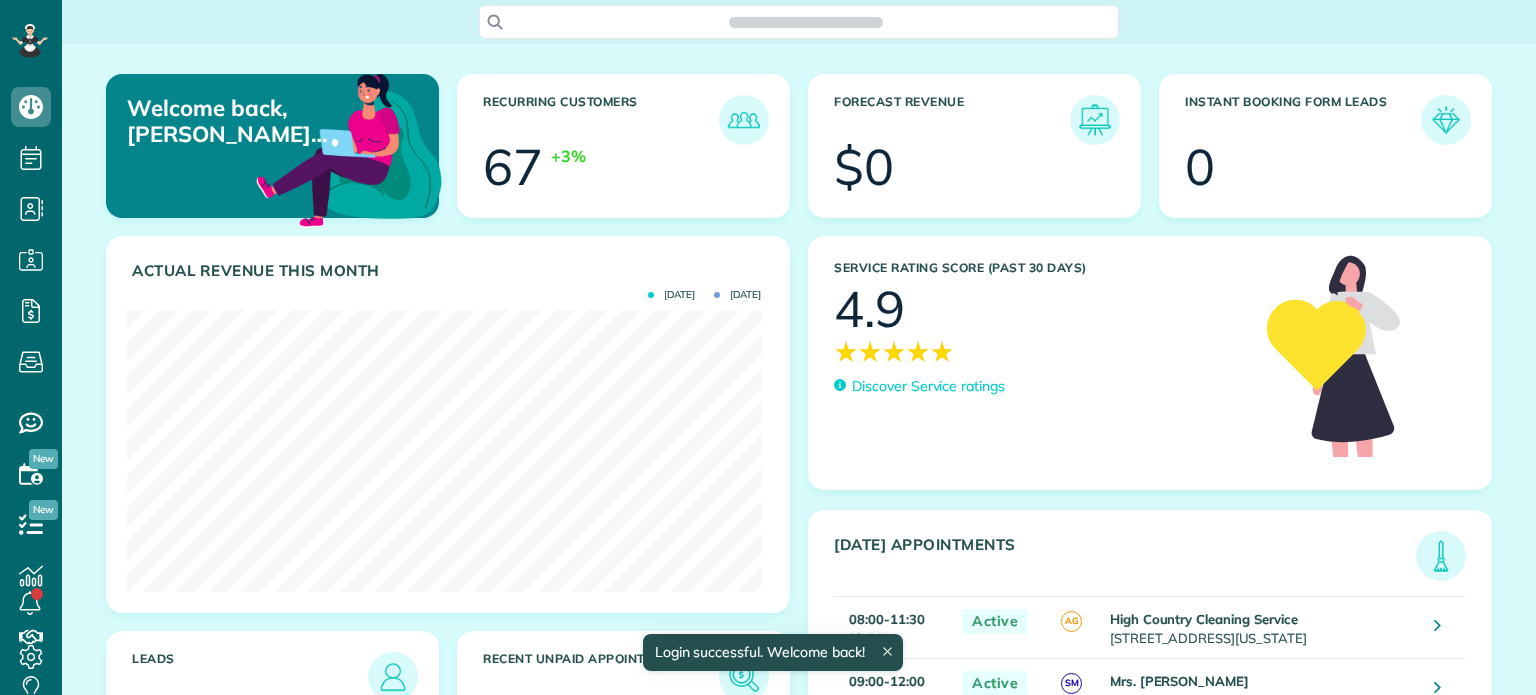 scroll, scrollTop: 0, scrollLeft: 0, axis: both 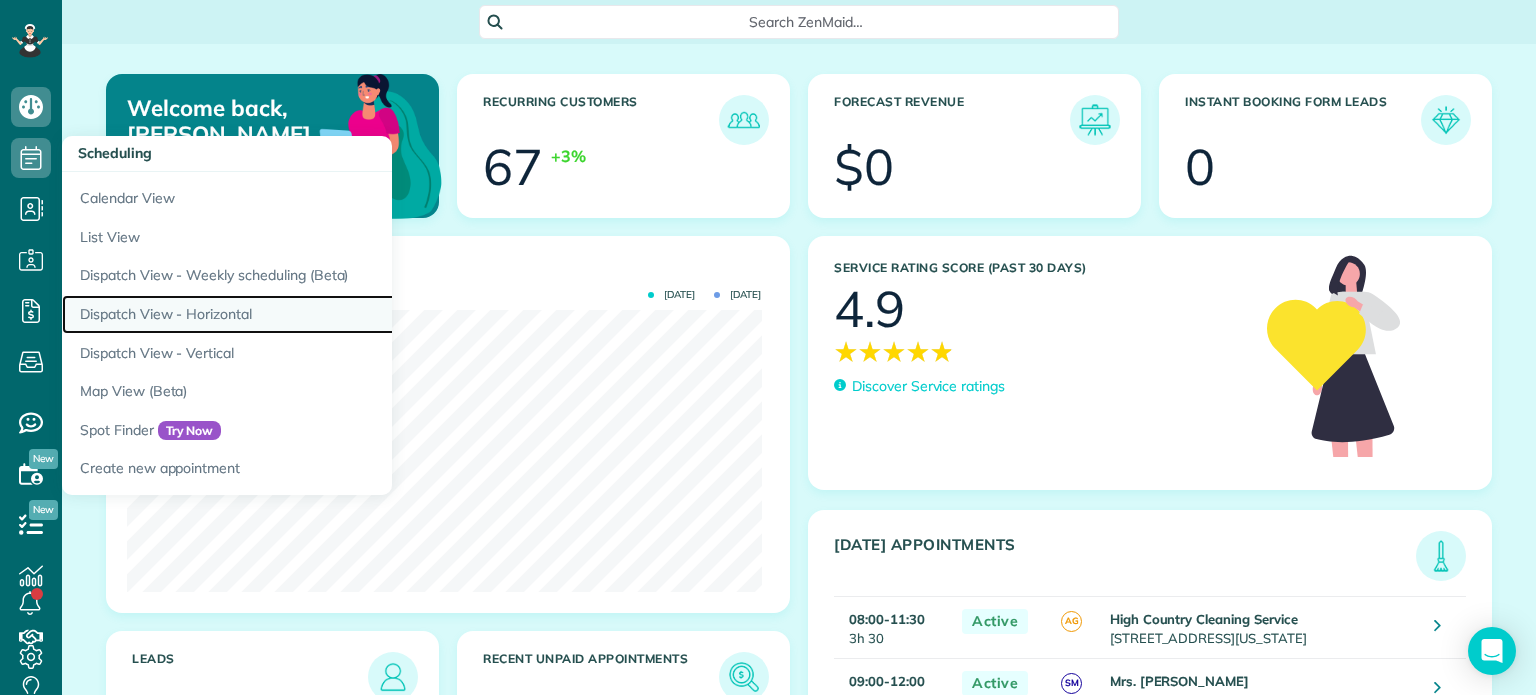 click on "Dispatch View - Horizontal" at bounding box center [312, 314] 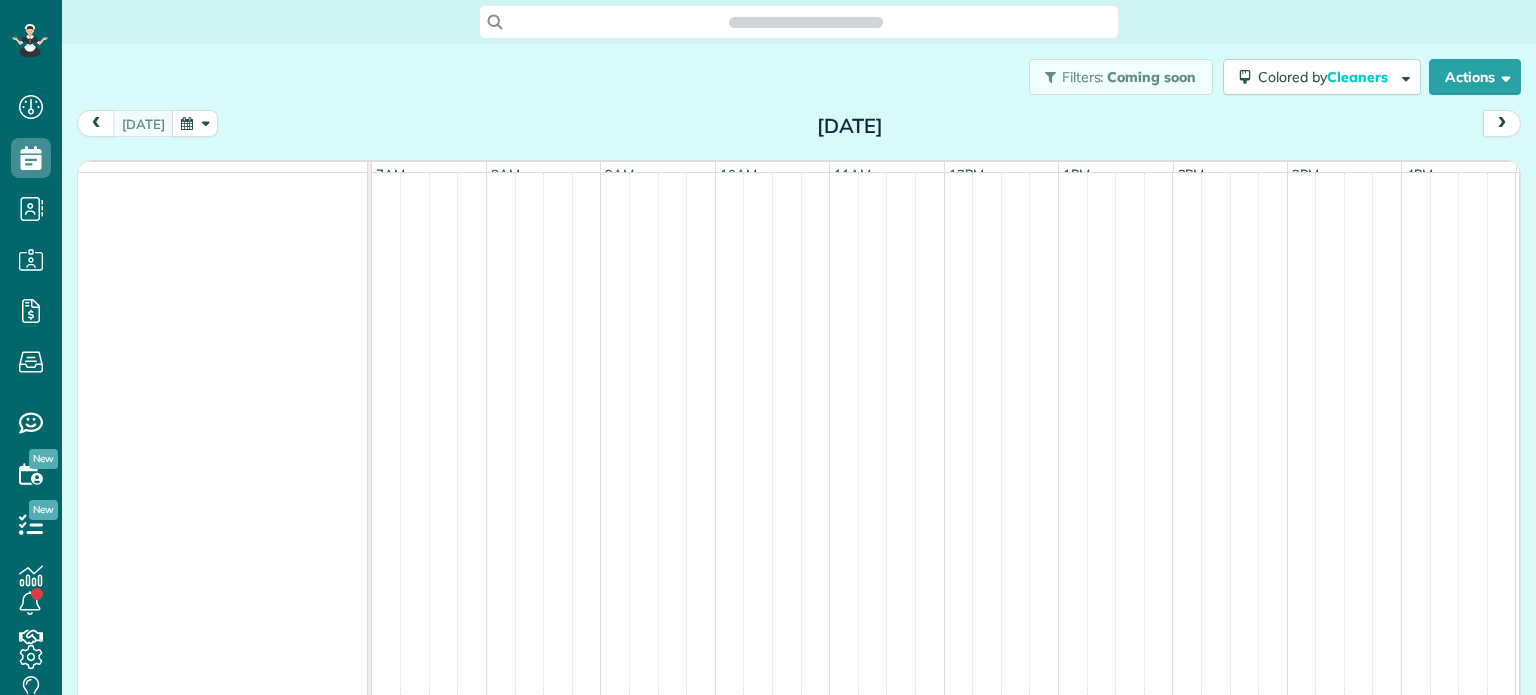 scroll, scrollTop: 0, scrollLeft: 0, axis: both 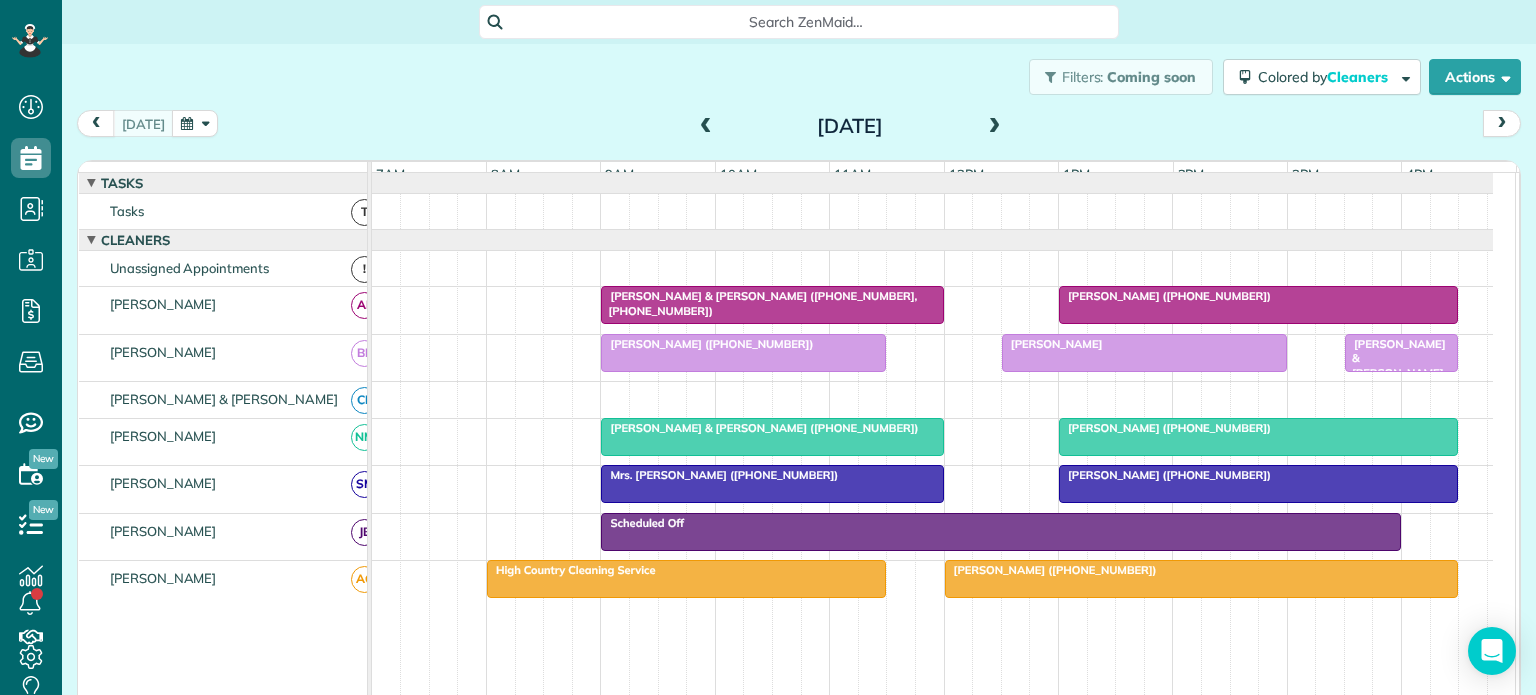 click at bounding box center [995, 127] 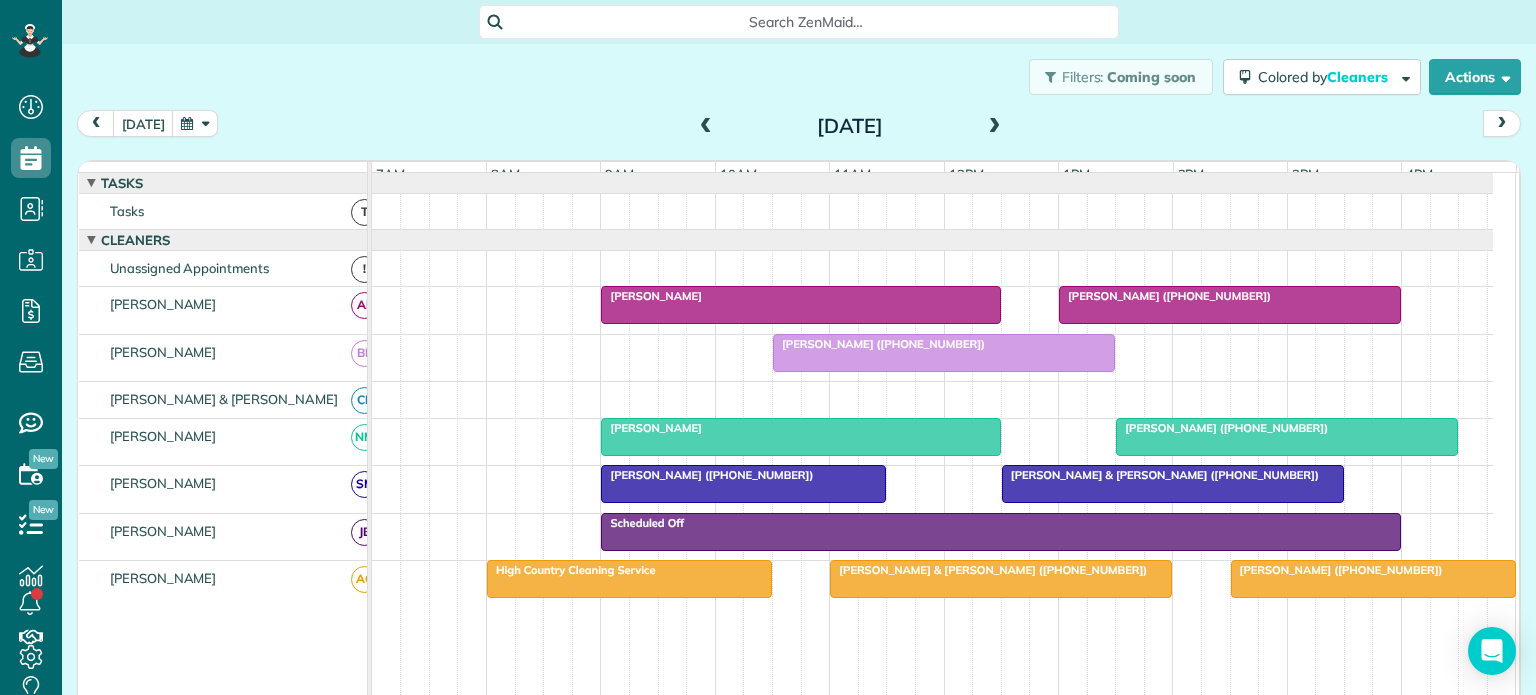 click at bounding box center [995, 127] 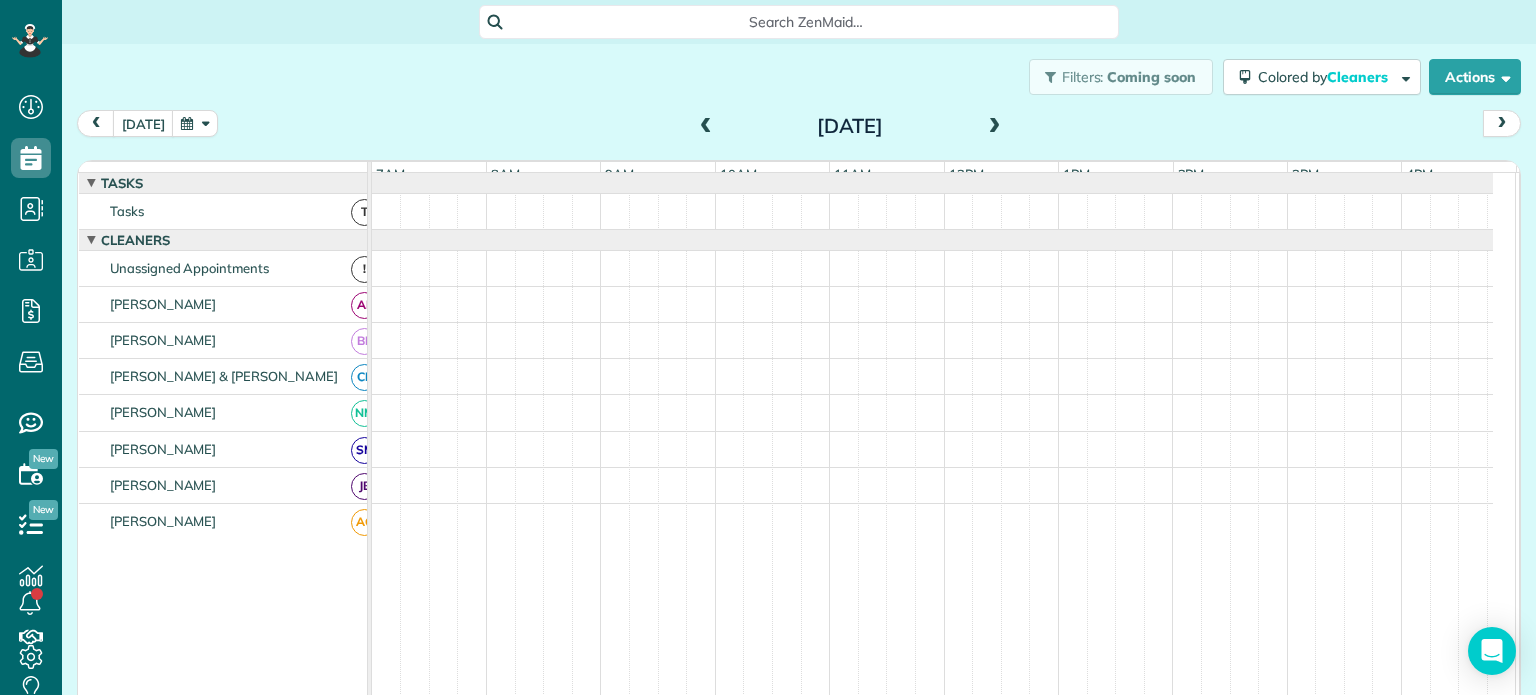 scroll, scrollTop: 21, scrollLeft: 0, axis: vertical 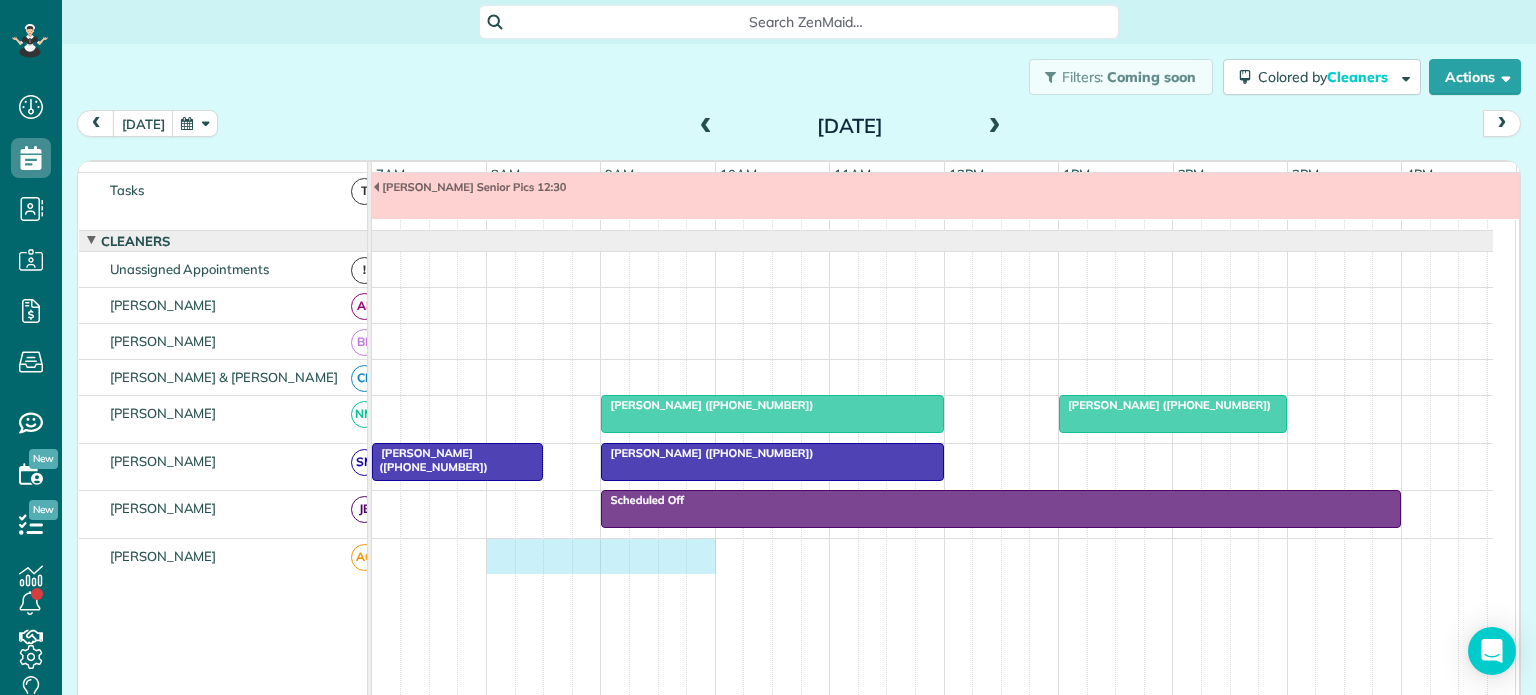 drag, startPoint x: 497, startPoint y: 562, endPoint x: 711, endPoint y: 581, distance: 214.8418 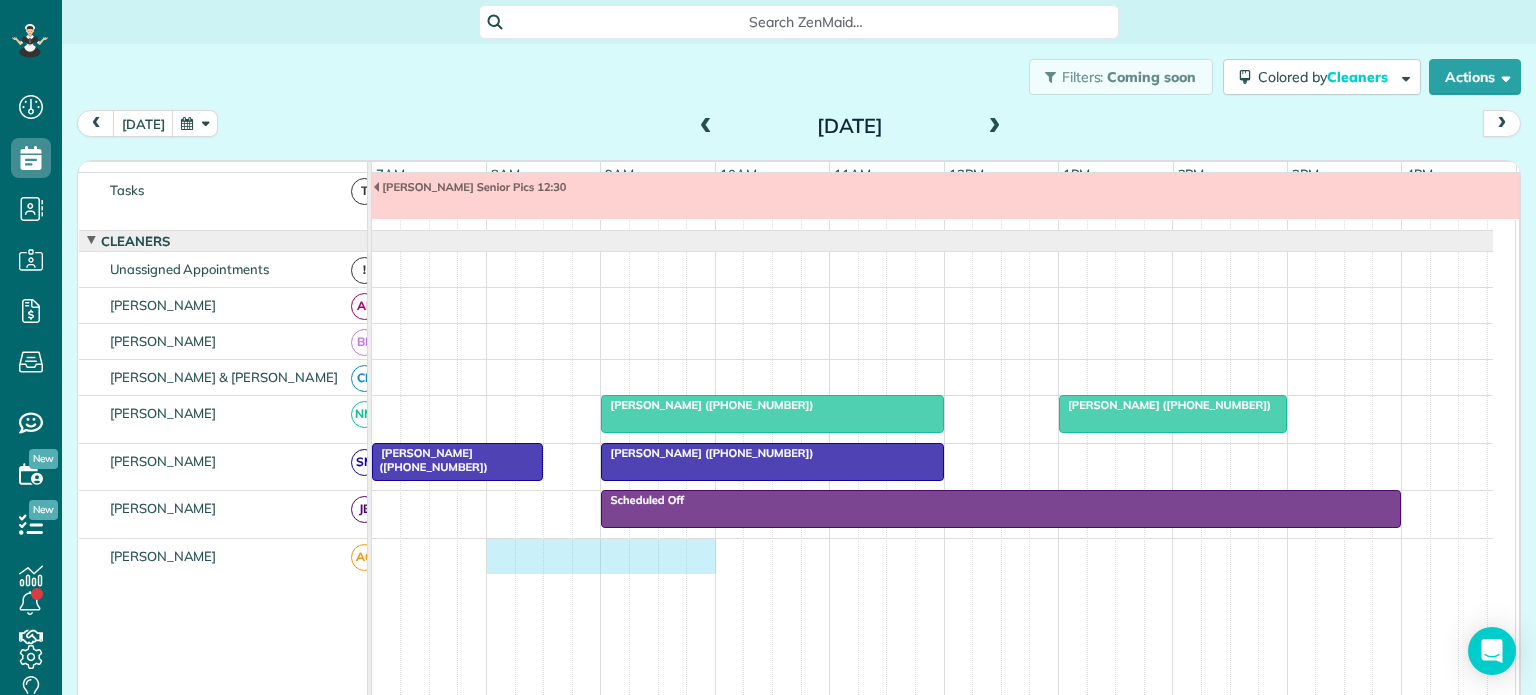 click at bounding box center [932, 556] 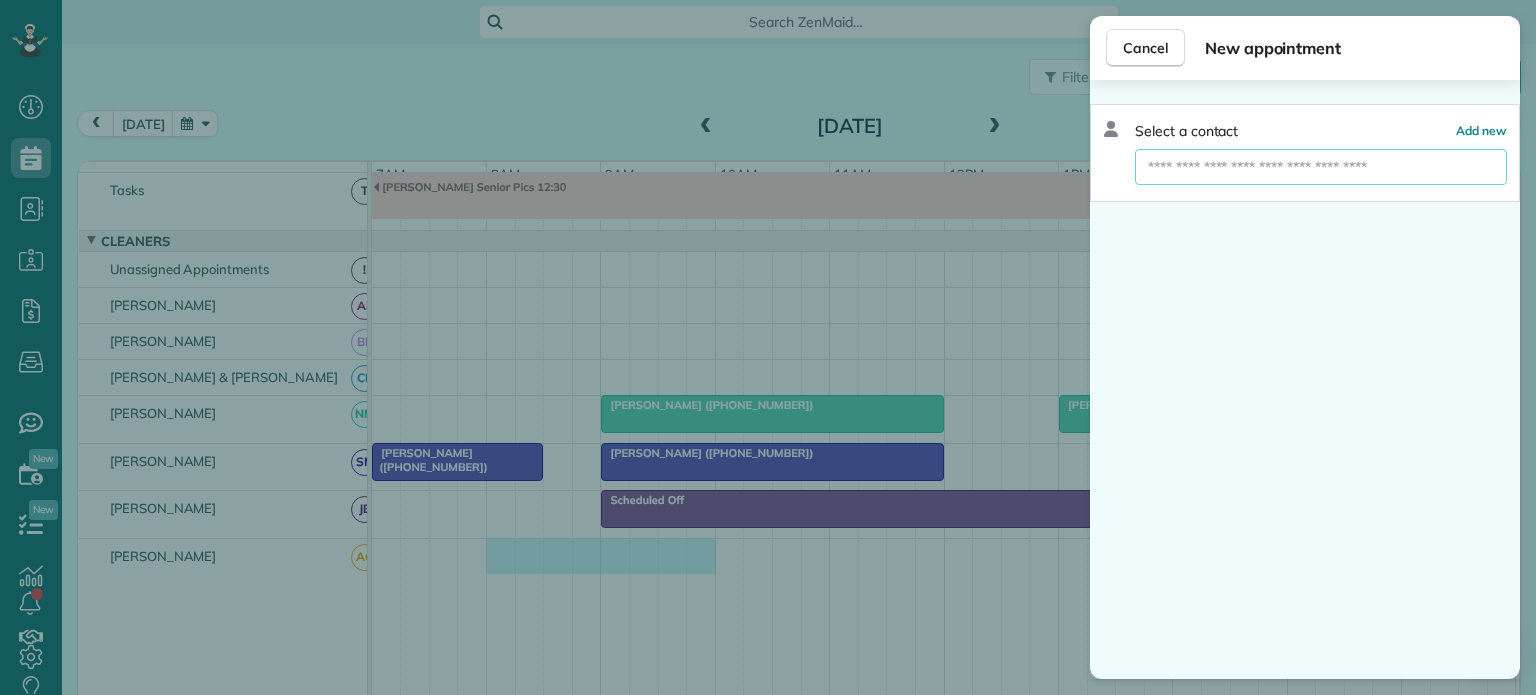 click at bounding box center (1321, 167) 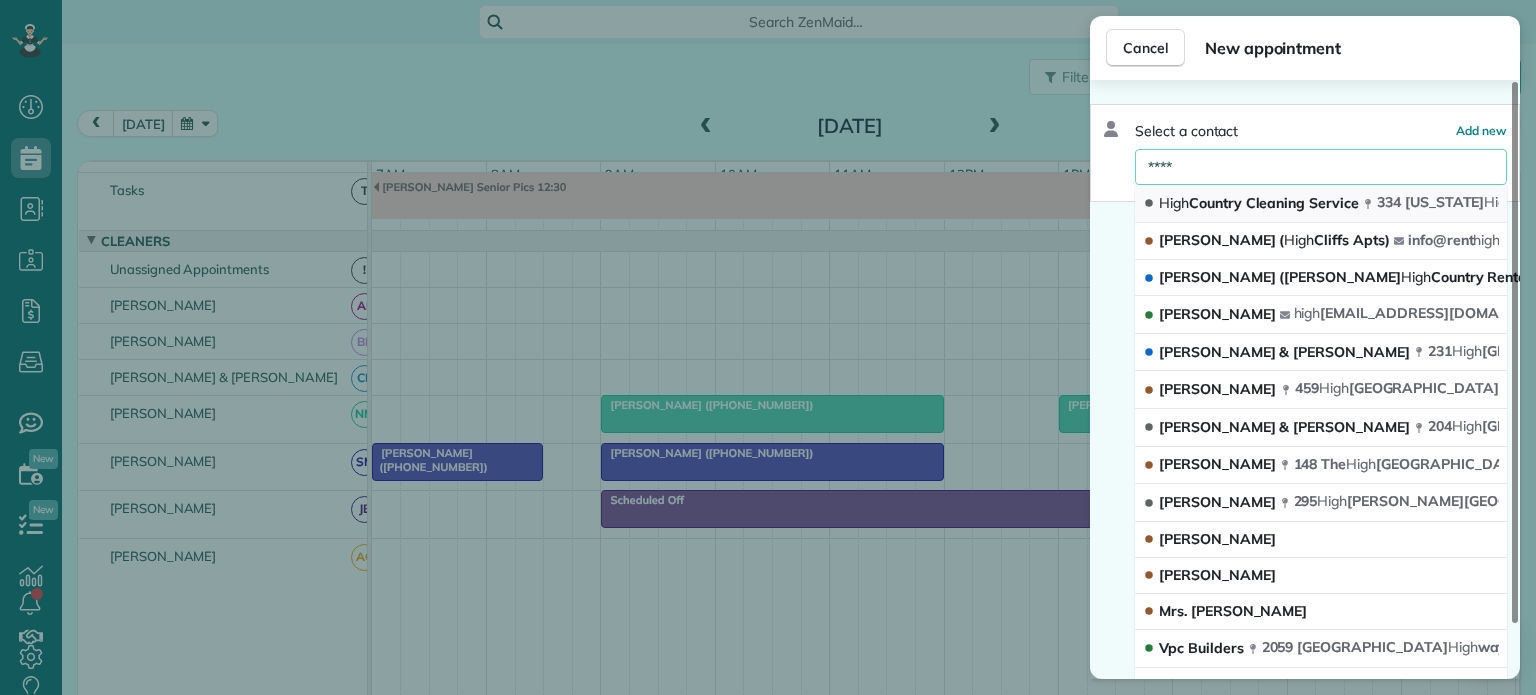 type on "****" 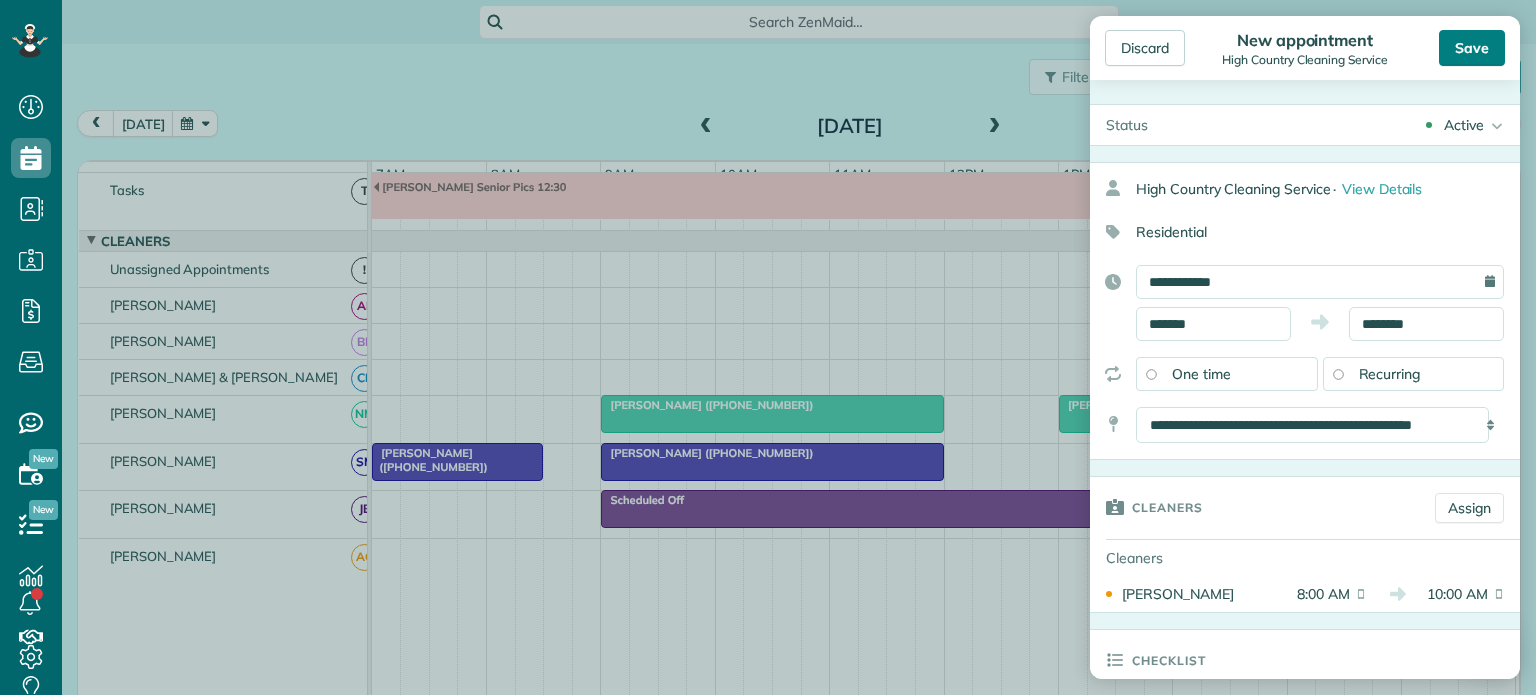 click on "Save" at bounding box center (1472, 48) 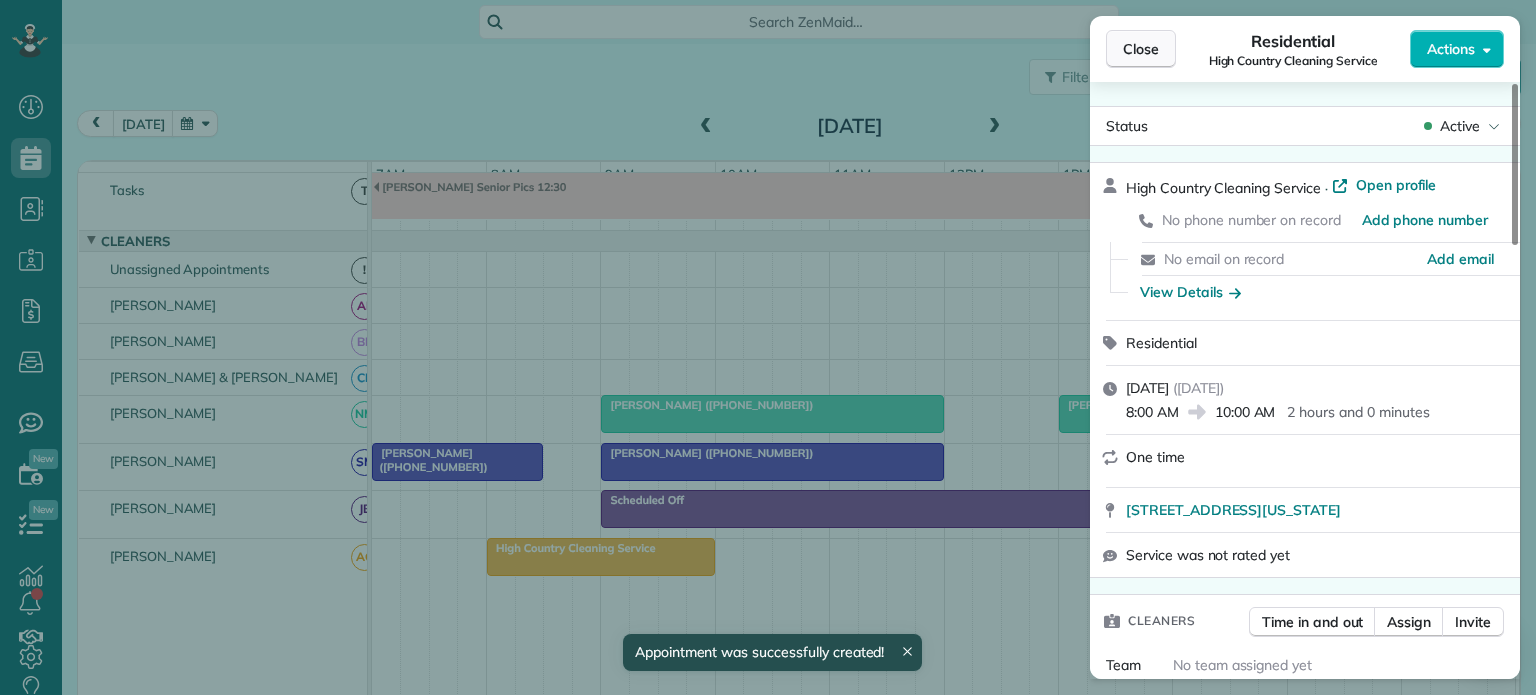 click on "Close" at bounding box center [1141, 49] 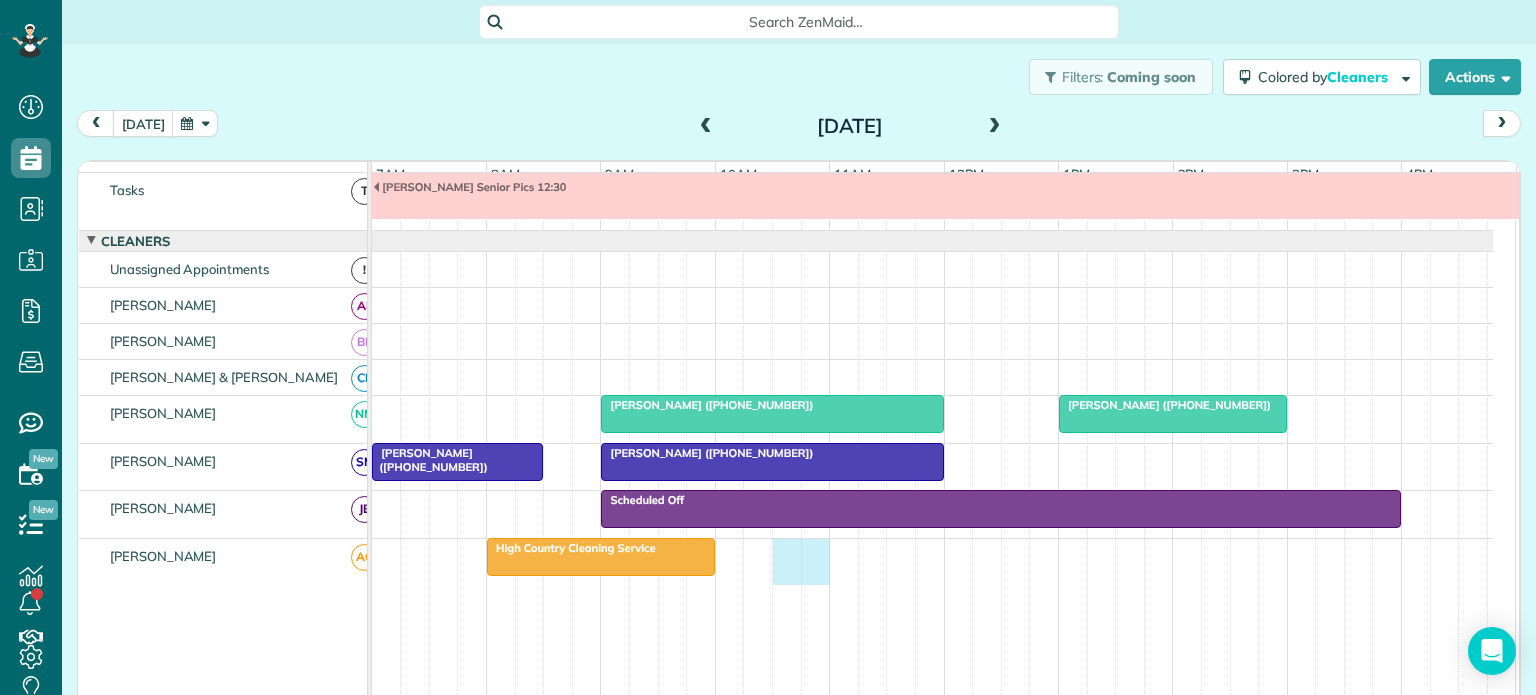 drag, startPoint x: 777, startPoint y: 563, endPoint x: 814, endPoint y: 564, distance: 37.01351 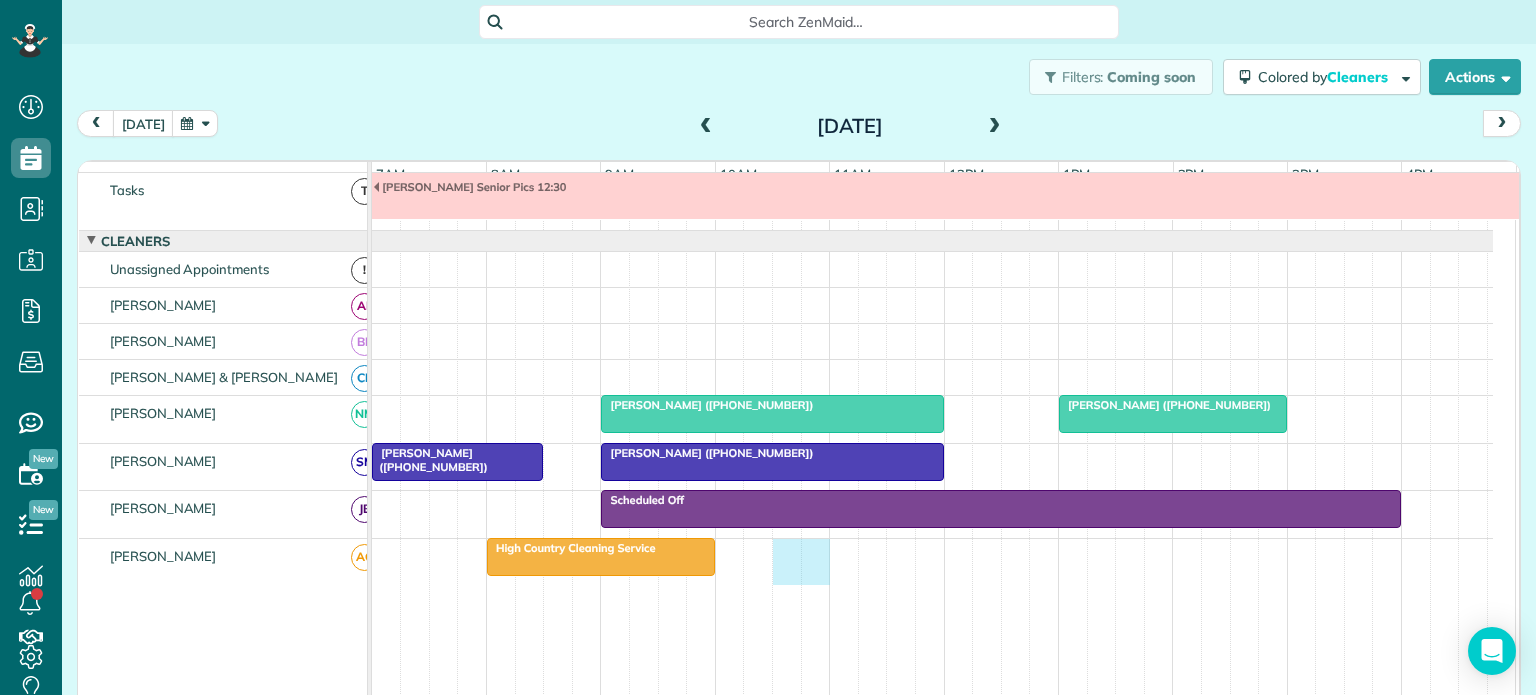 click on "High Country Cleaning Service" at bounding box center [932, 562] 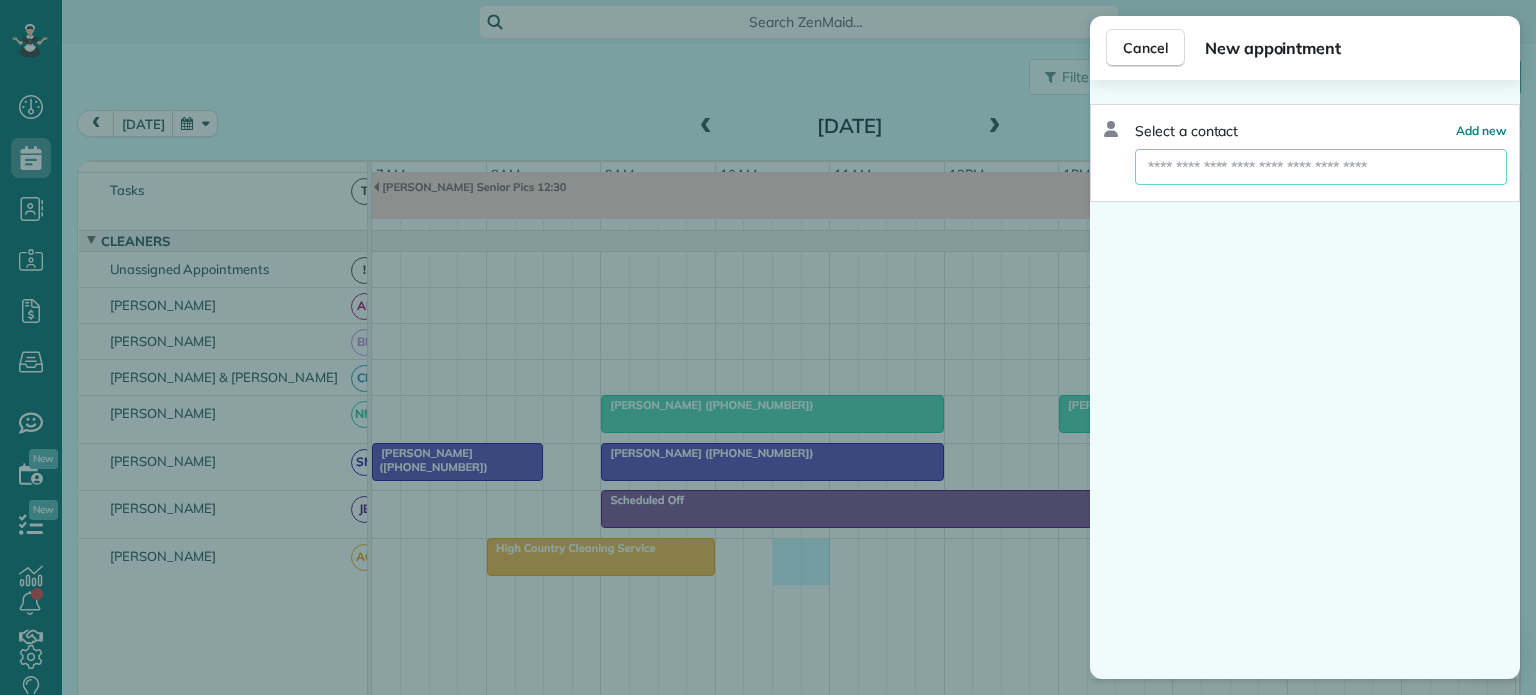 click at bounding box center [1321, 167] 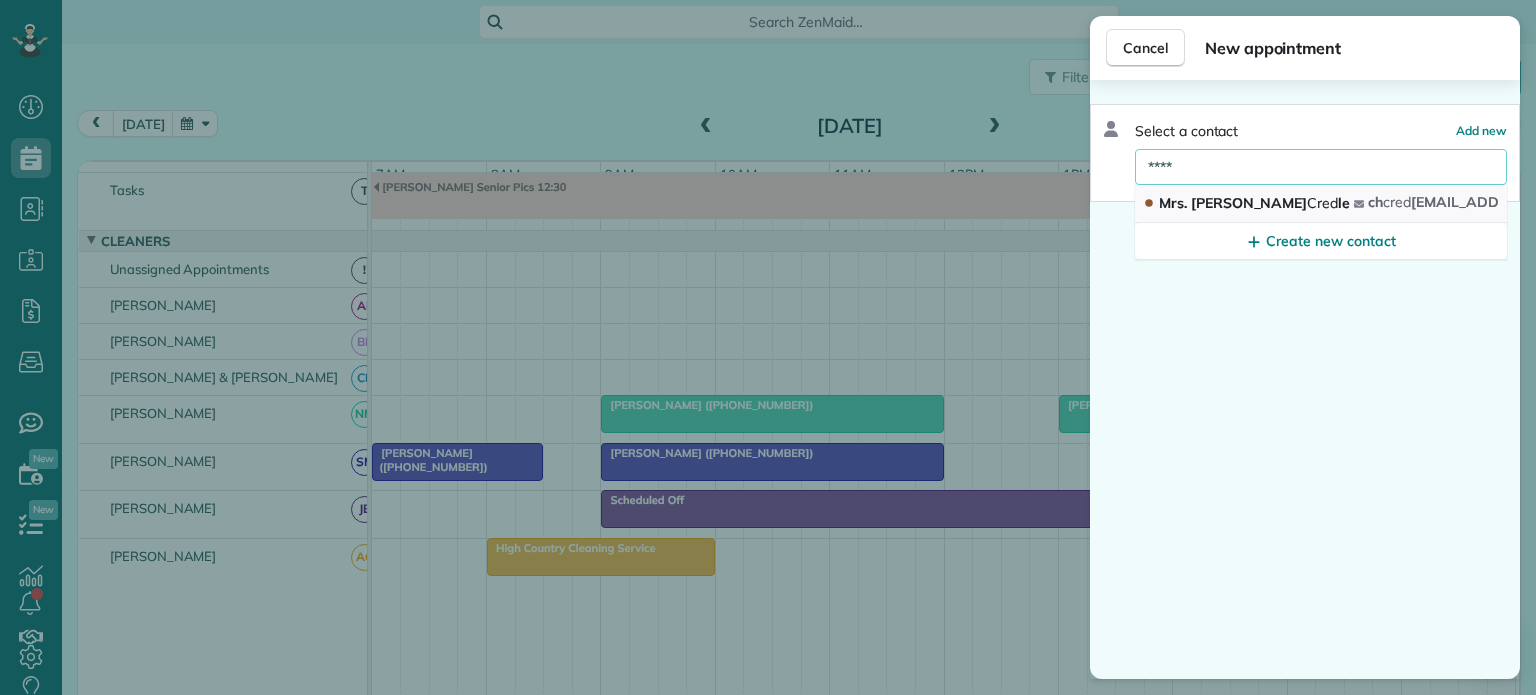 type on "****" 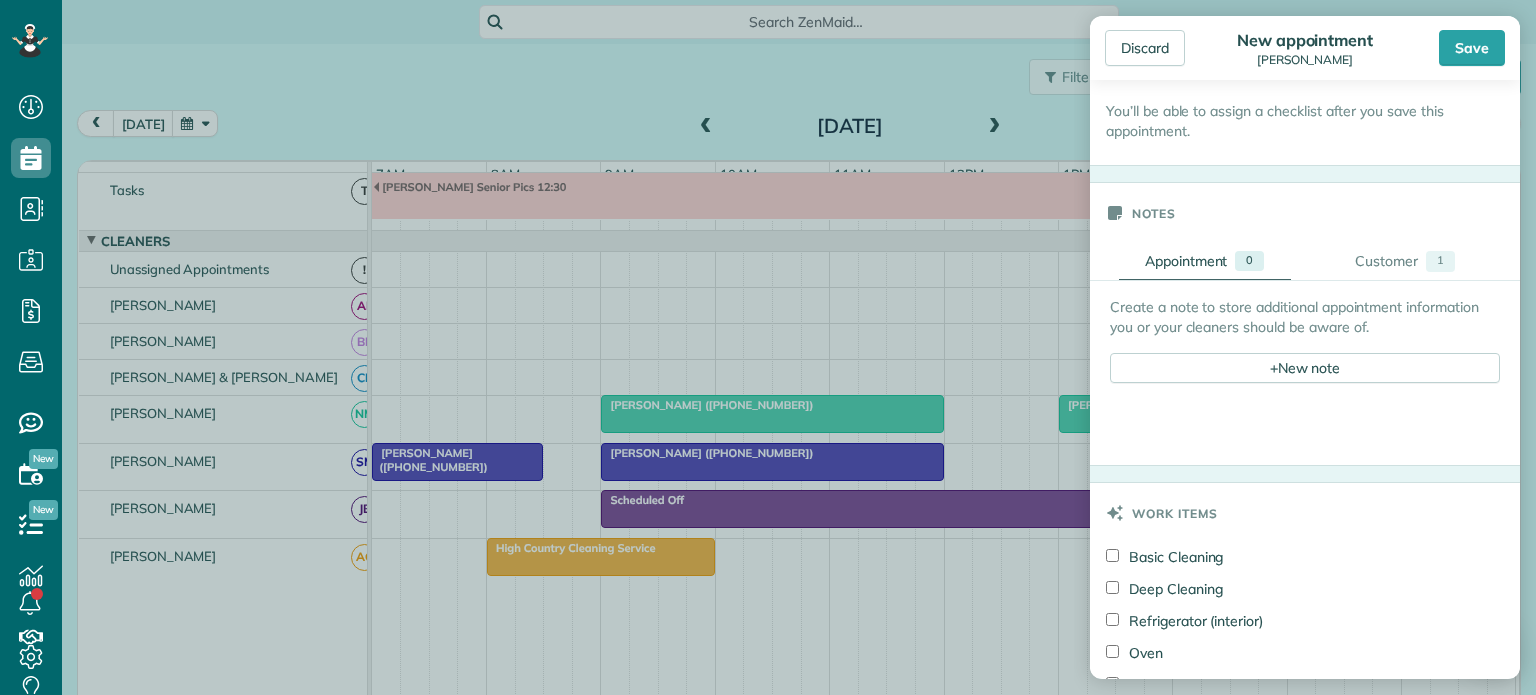 scroll, scrollTop: 600, scrollLeft: 0, axis: vertical 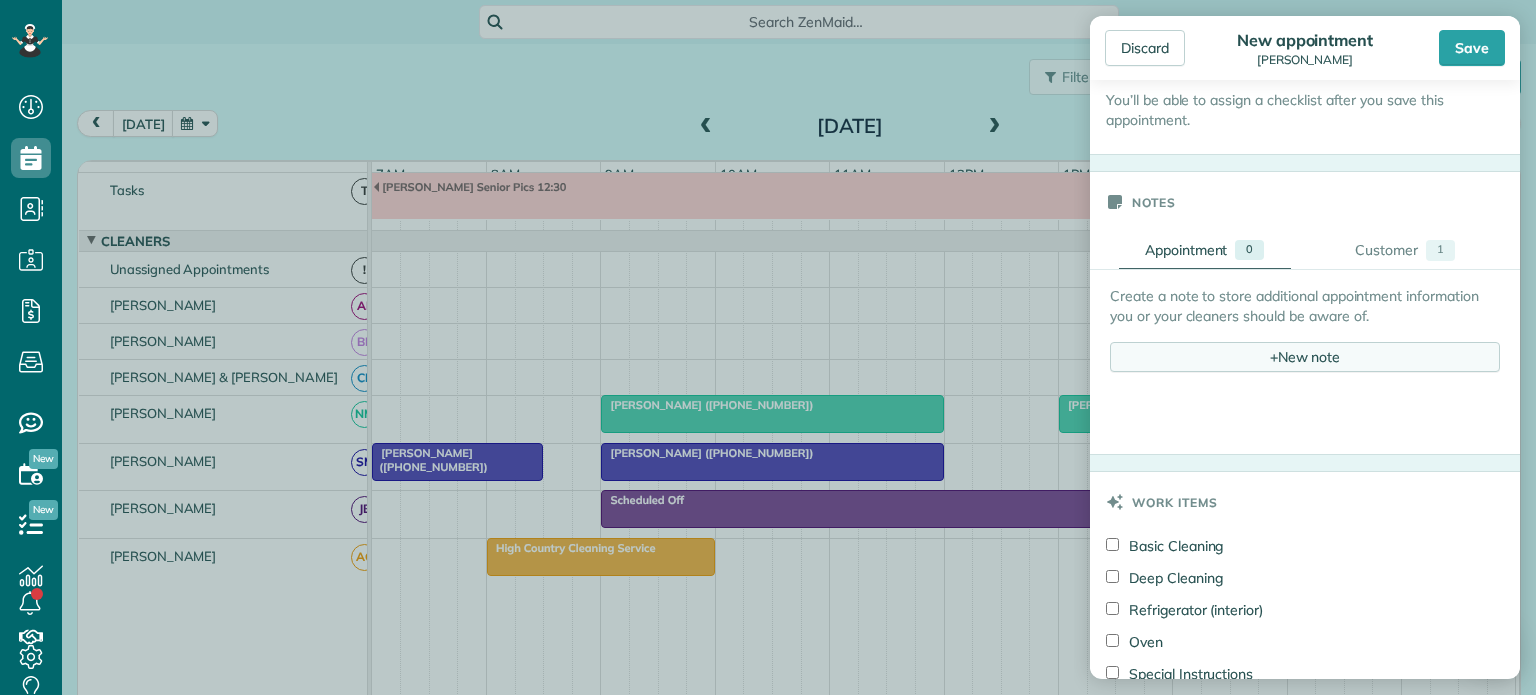 click on "+ New note" at bounding box center (1305, 357) 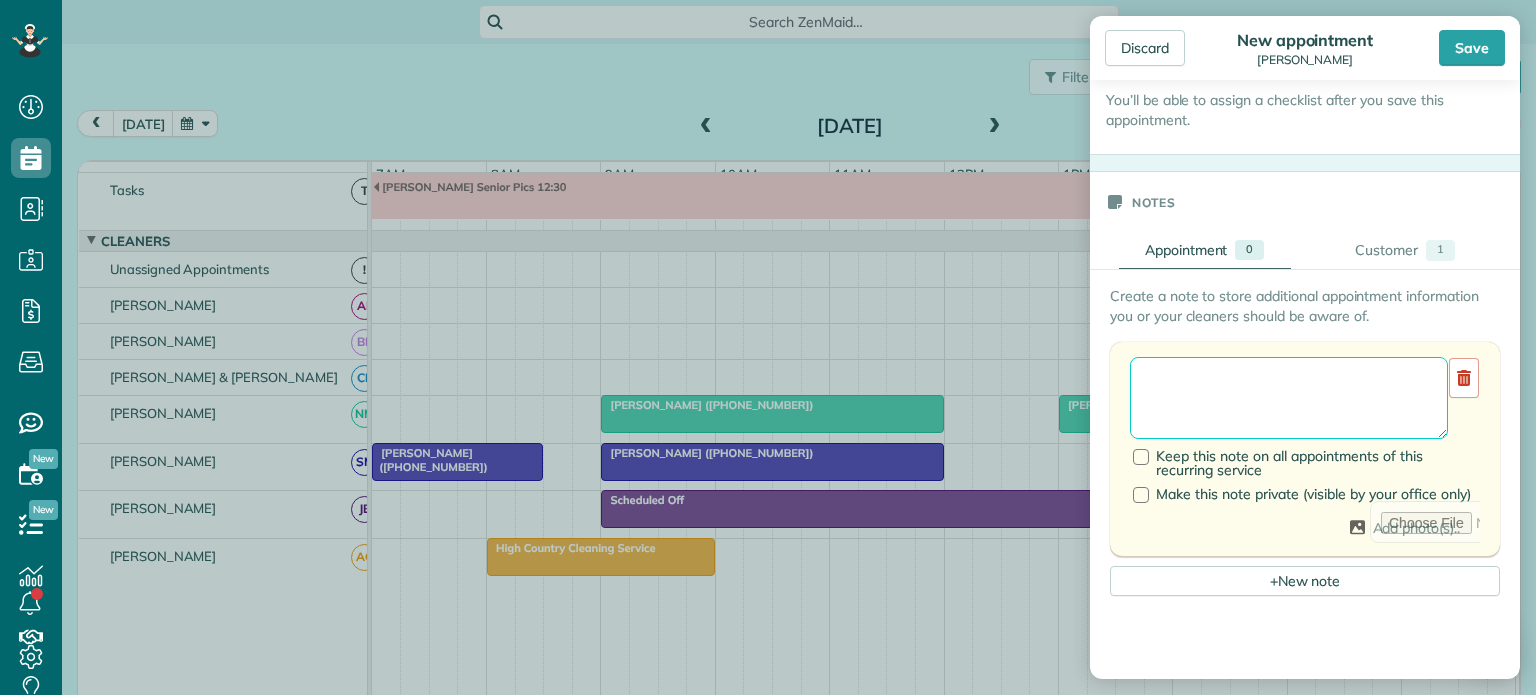 click at bounding box center (1289, 398) 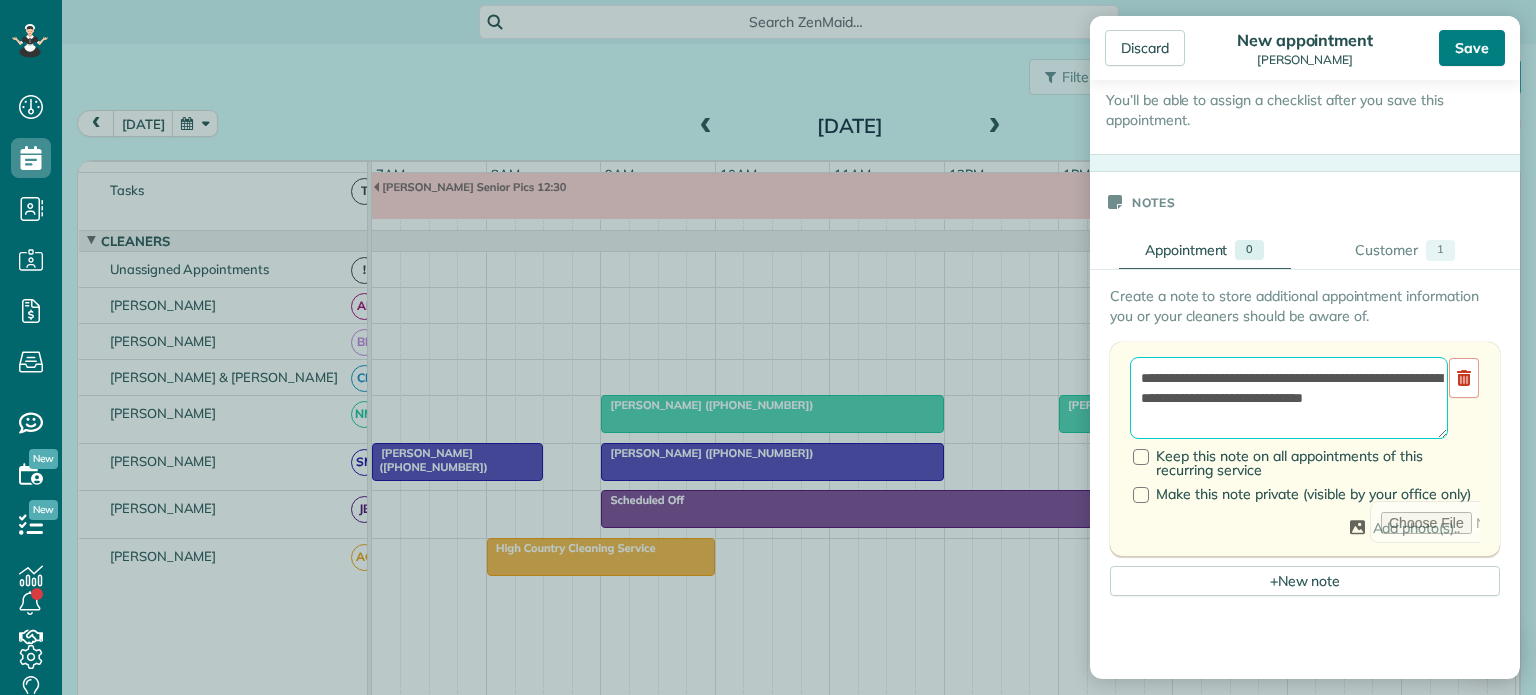 type on "**********" 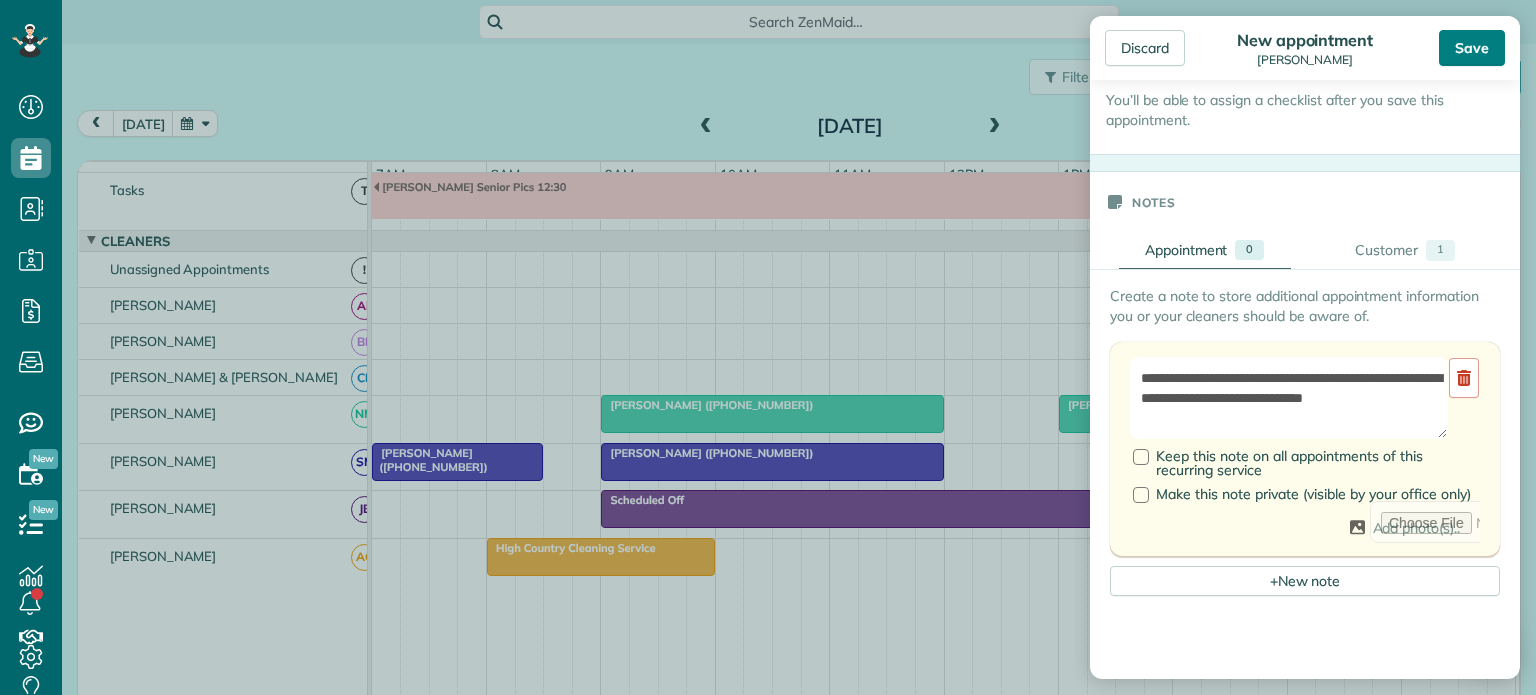 click on "Save" at bounding box center (1472, 48) 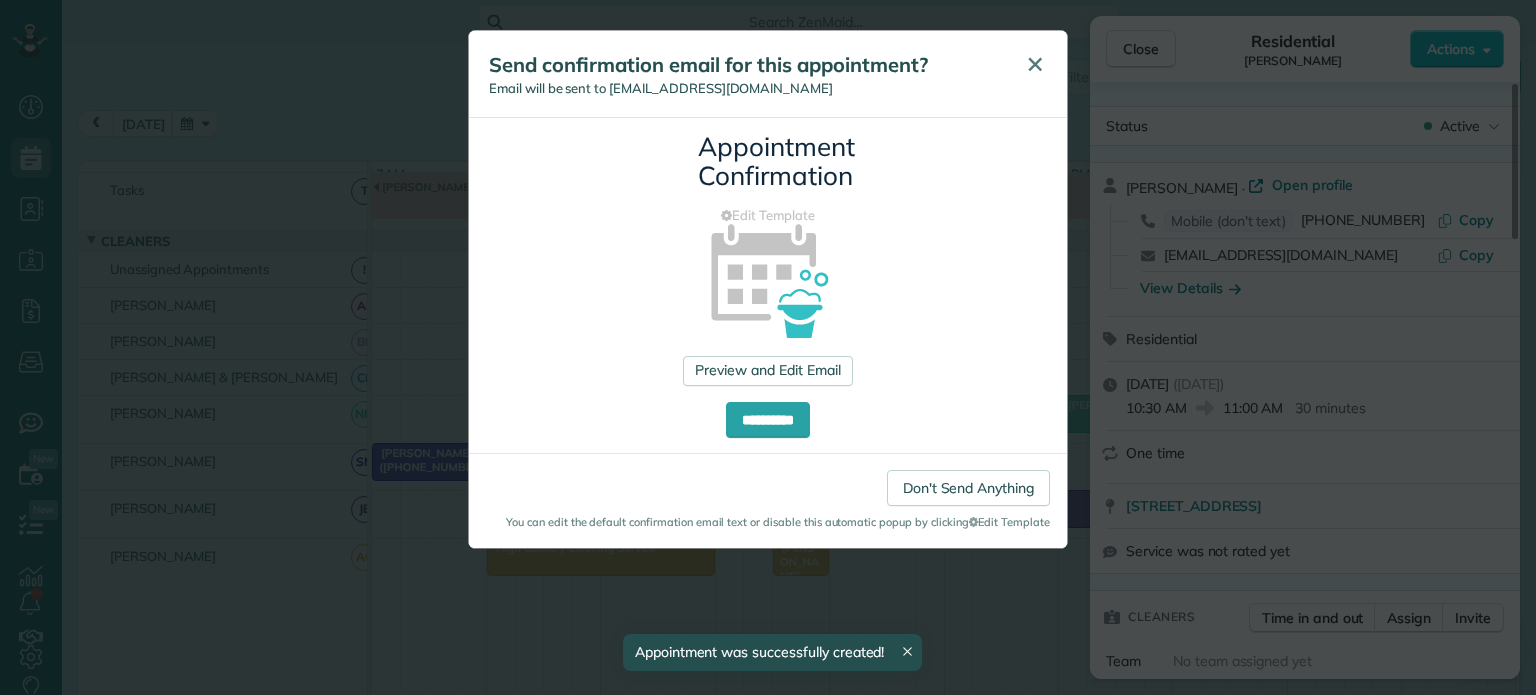click on "✕" at bounding box center [1035, 64] 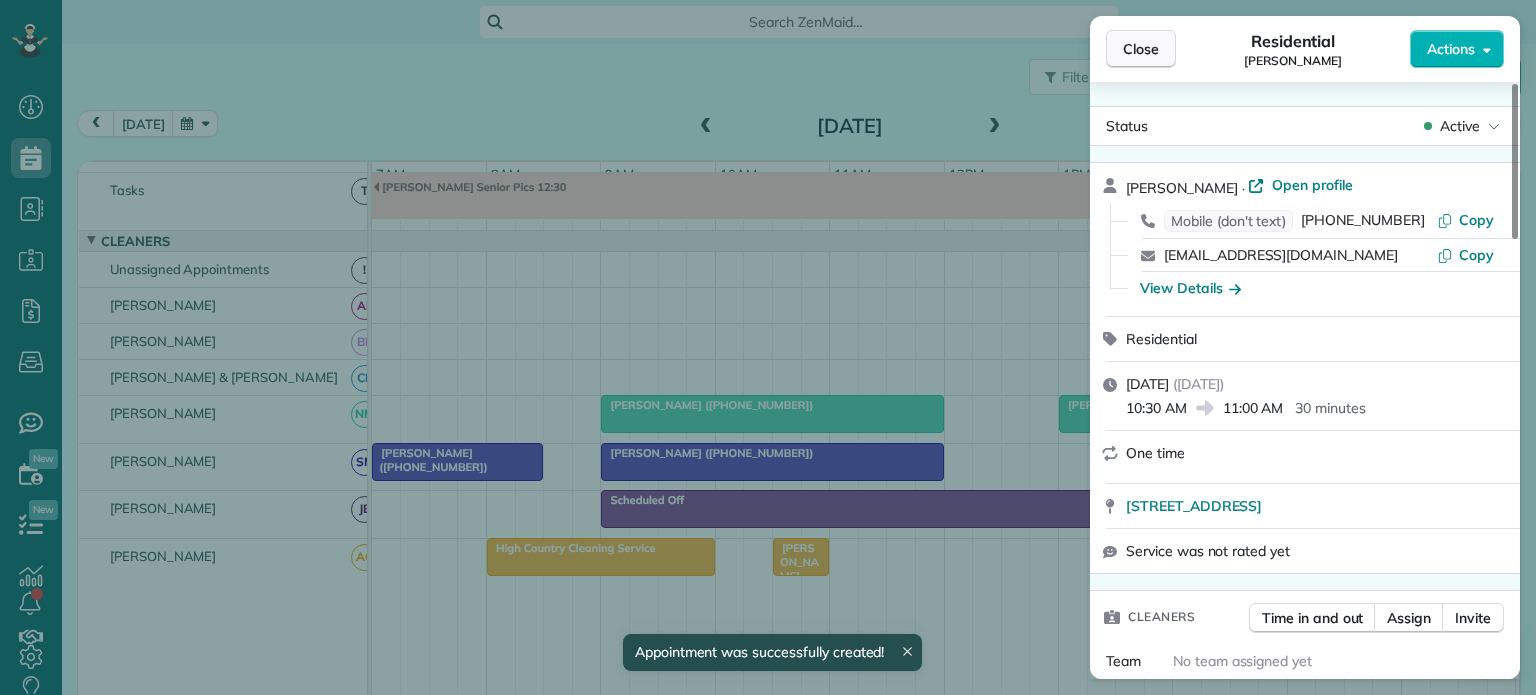 click on "Close" at bounding box center (1141, 49) 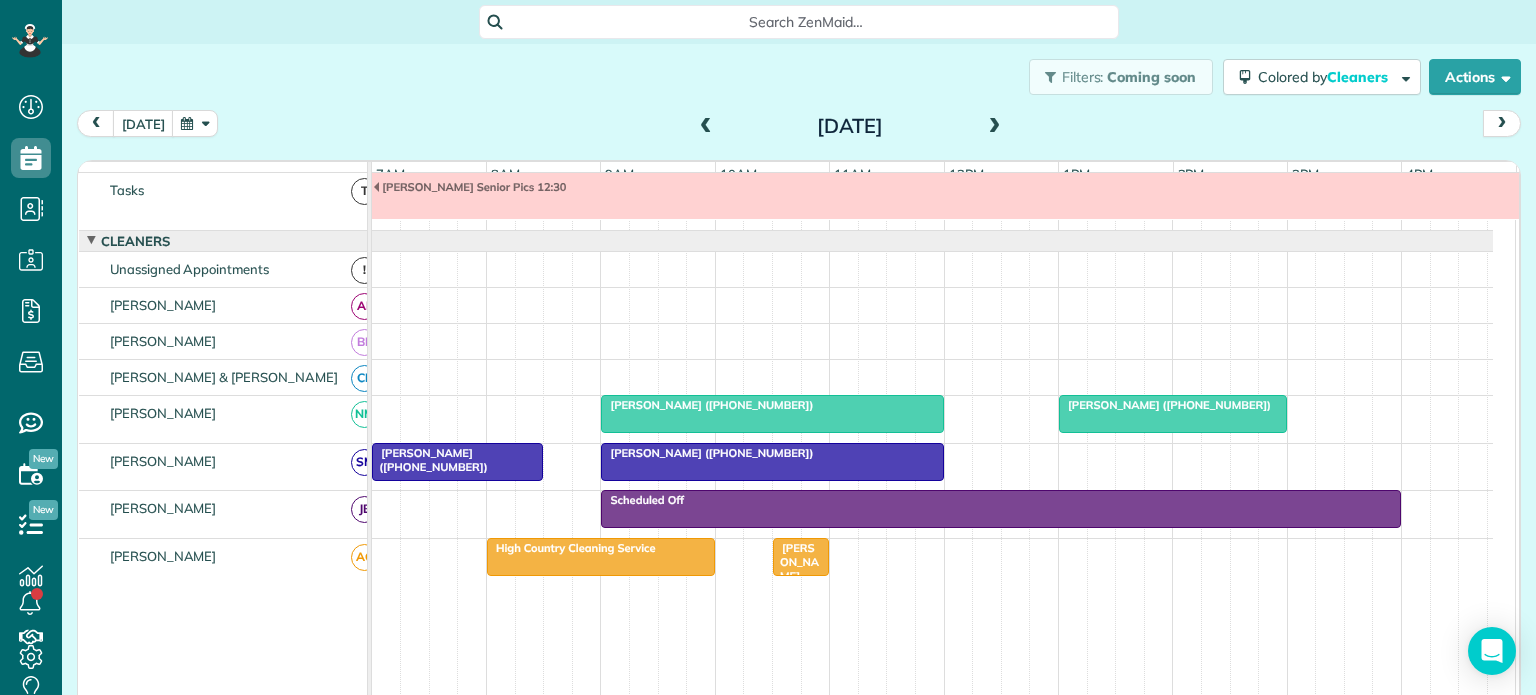 click at bounding box center [995, 127] 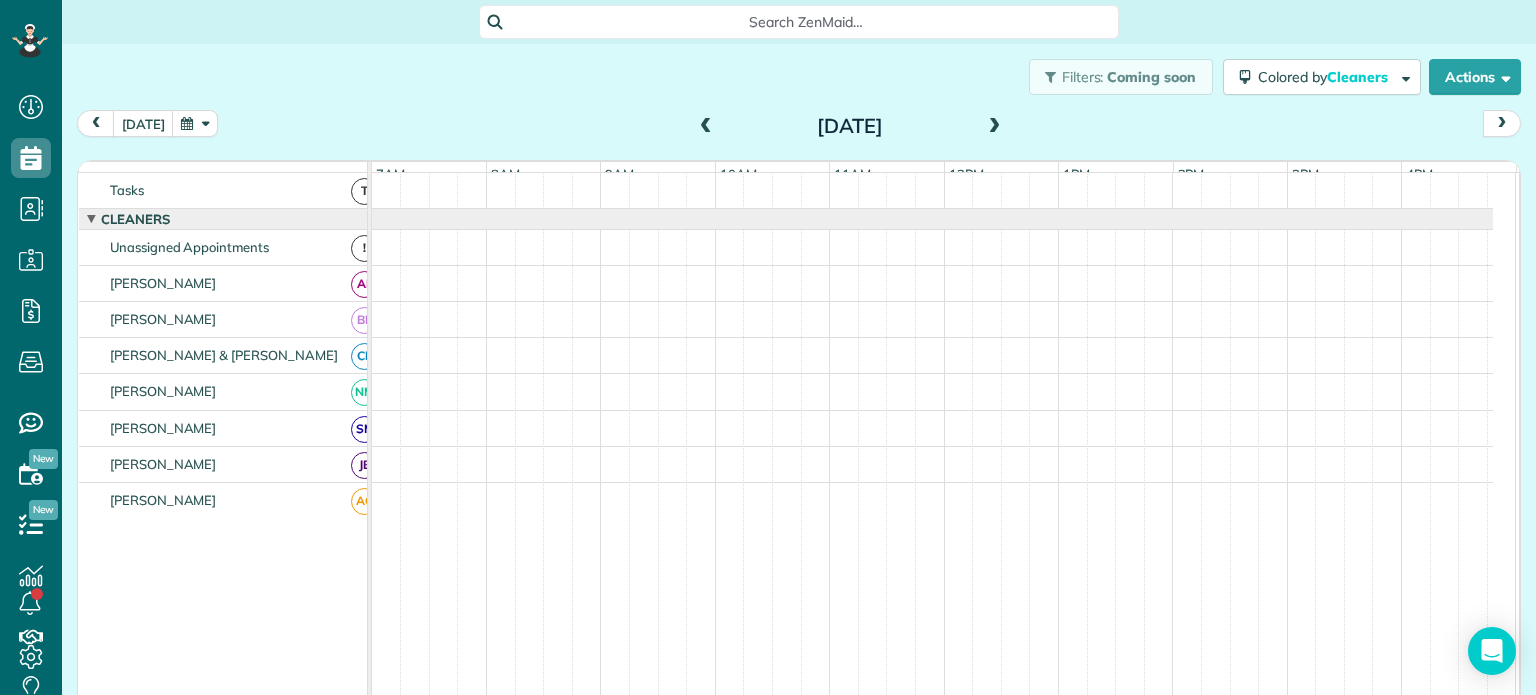 scroll, scrollTop: 0, scrollLeft: 0, axis: both 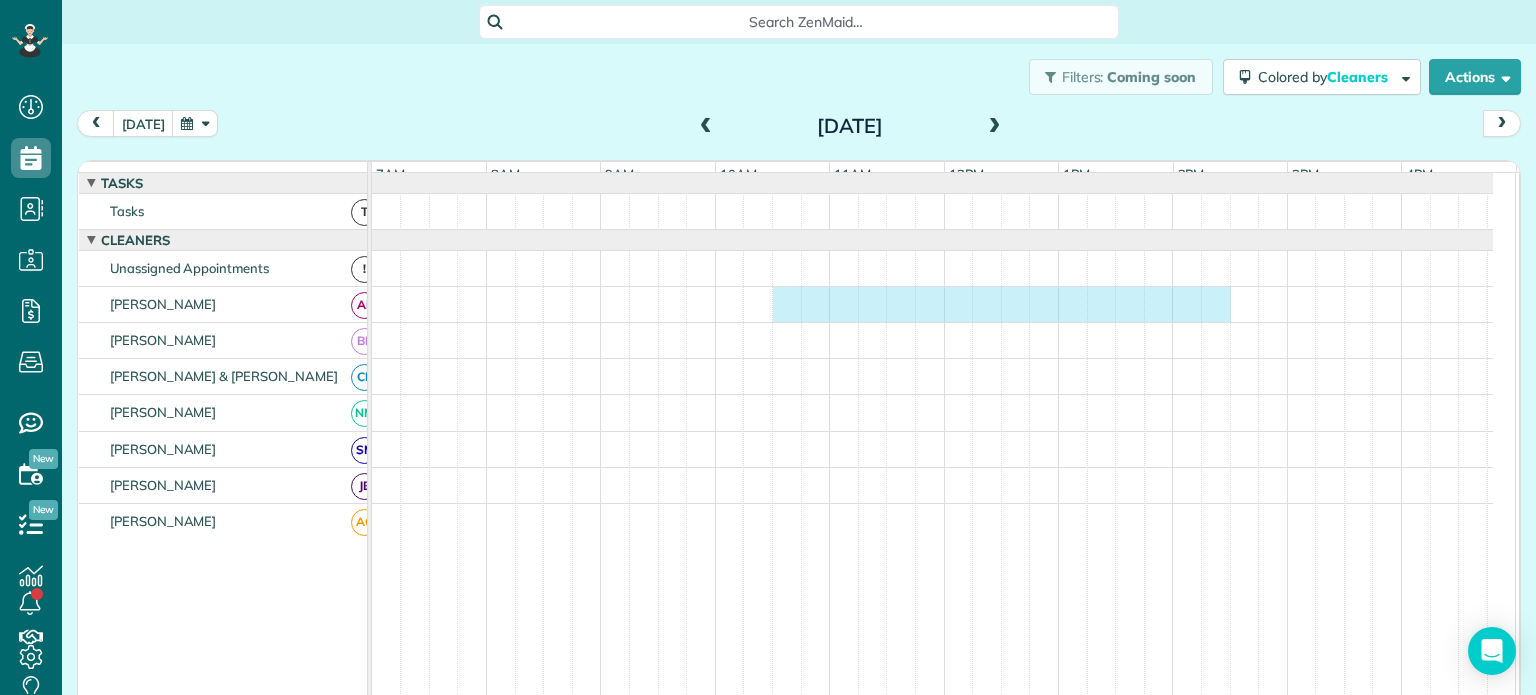 drag, startPoint x: 778, startPoint y: 310, endPoint x: 1210, endPoint y: 340, distance: 433.0404 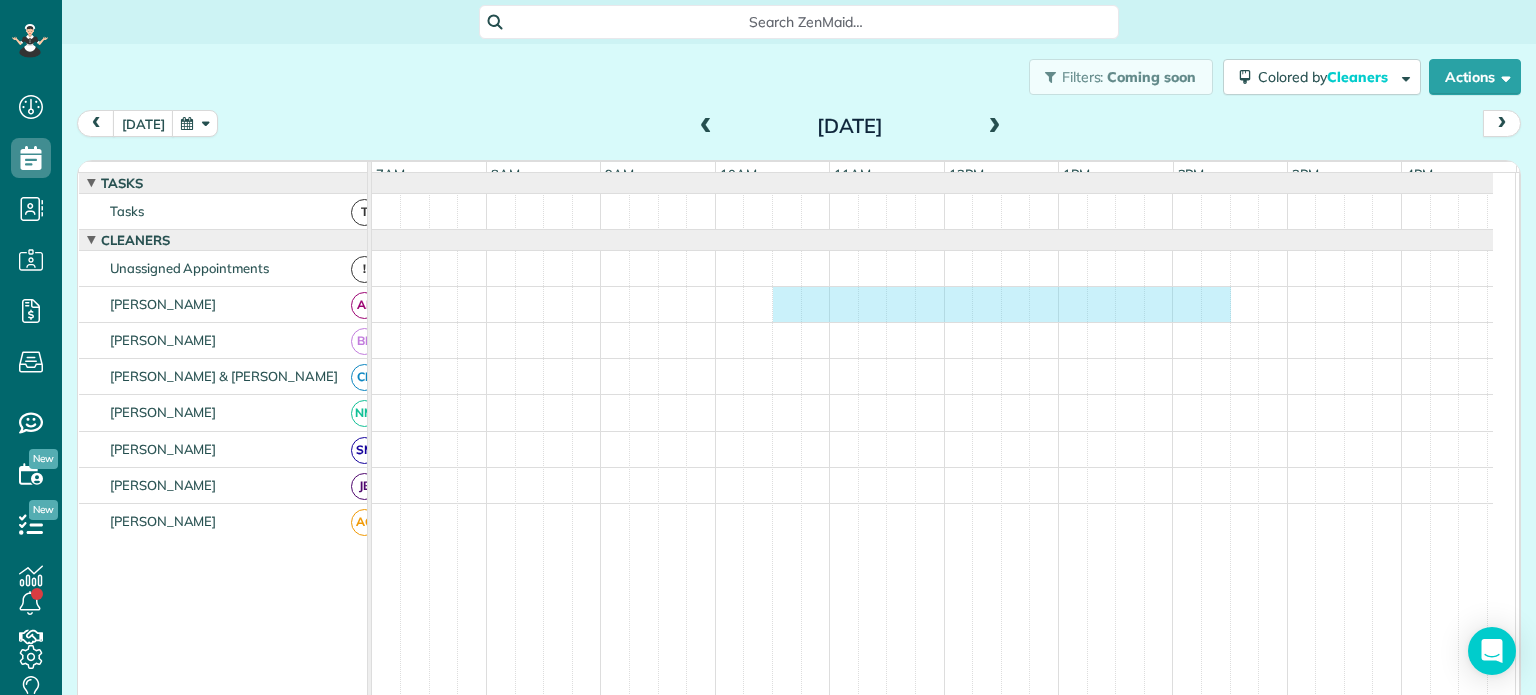 click at bounding box center [932, 502] 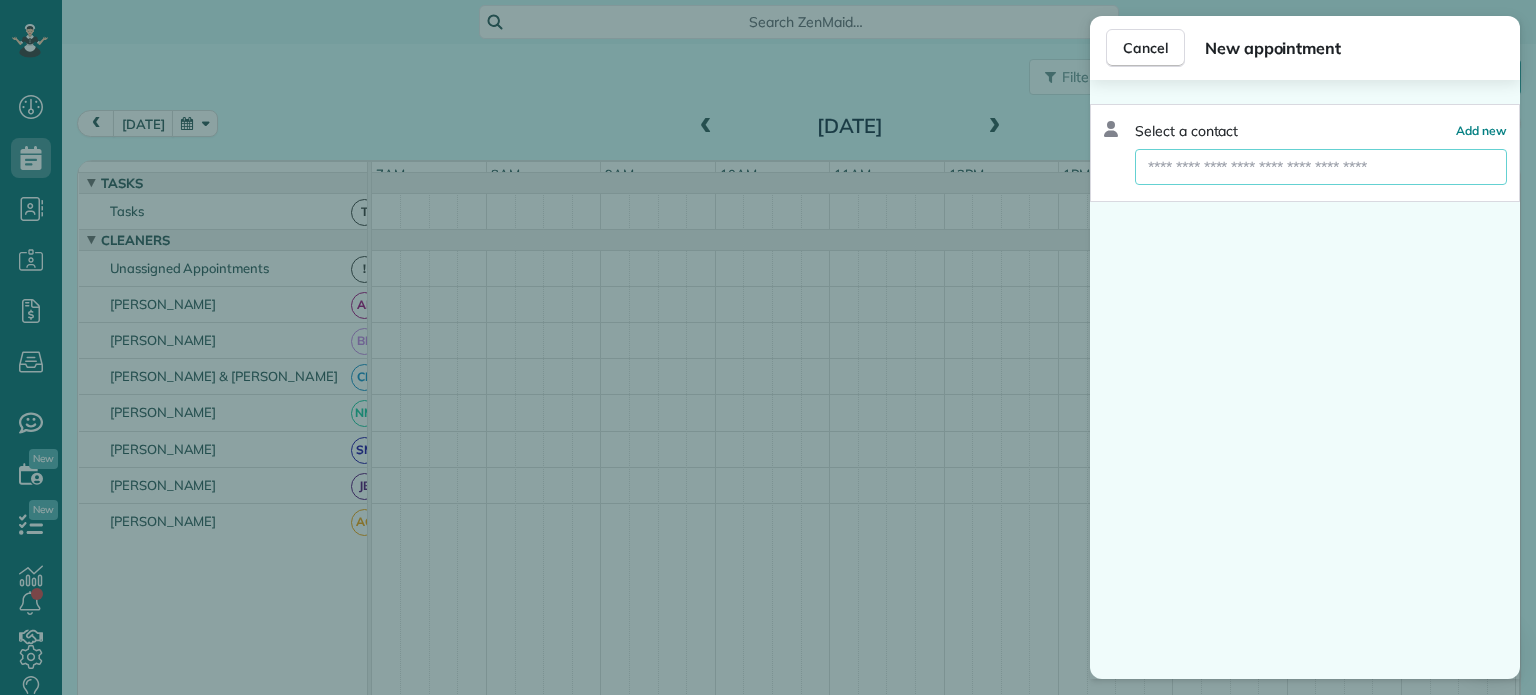 click at bounding box center (1321, 167) 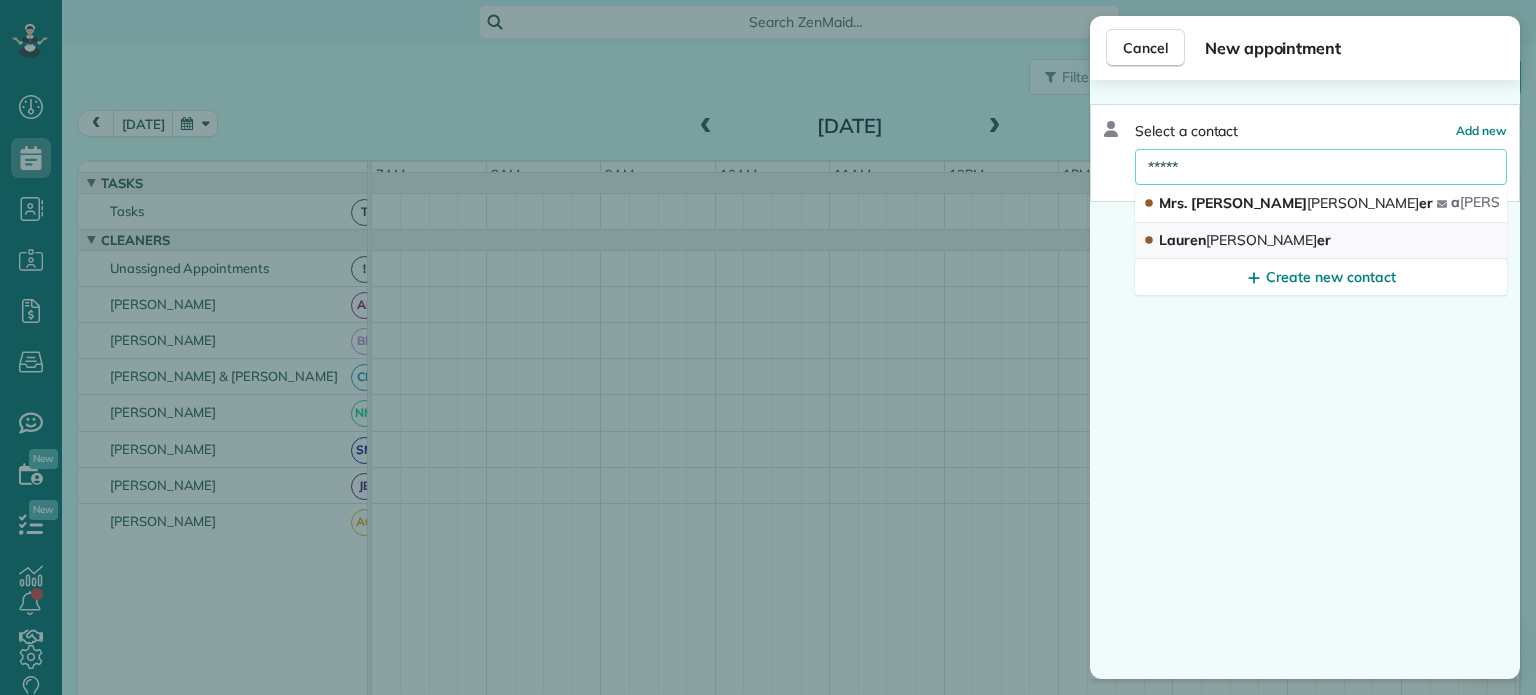 type on "*****" 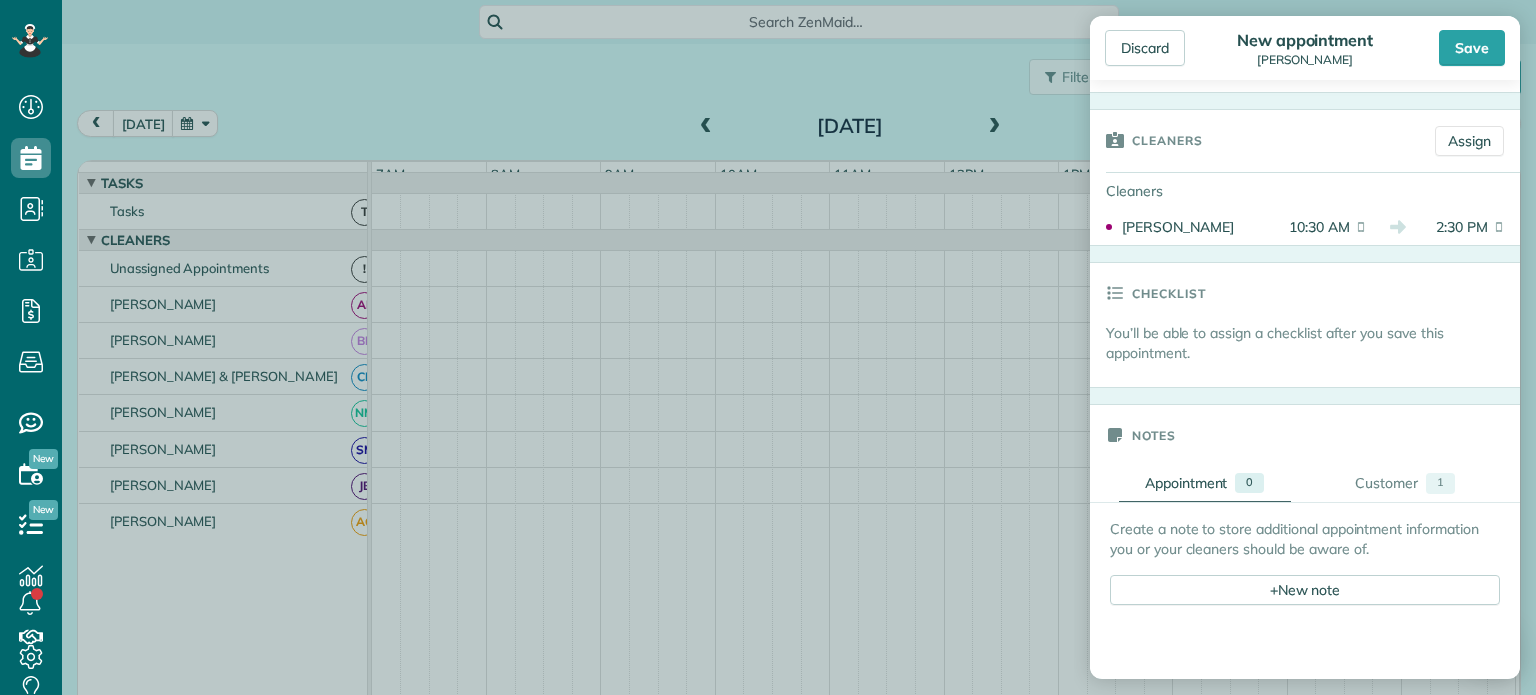 scroll, scrollTop: 500, scrollLeft: 0, axis: vertical 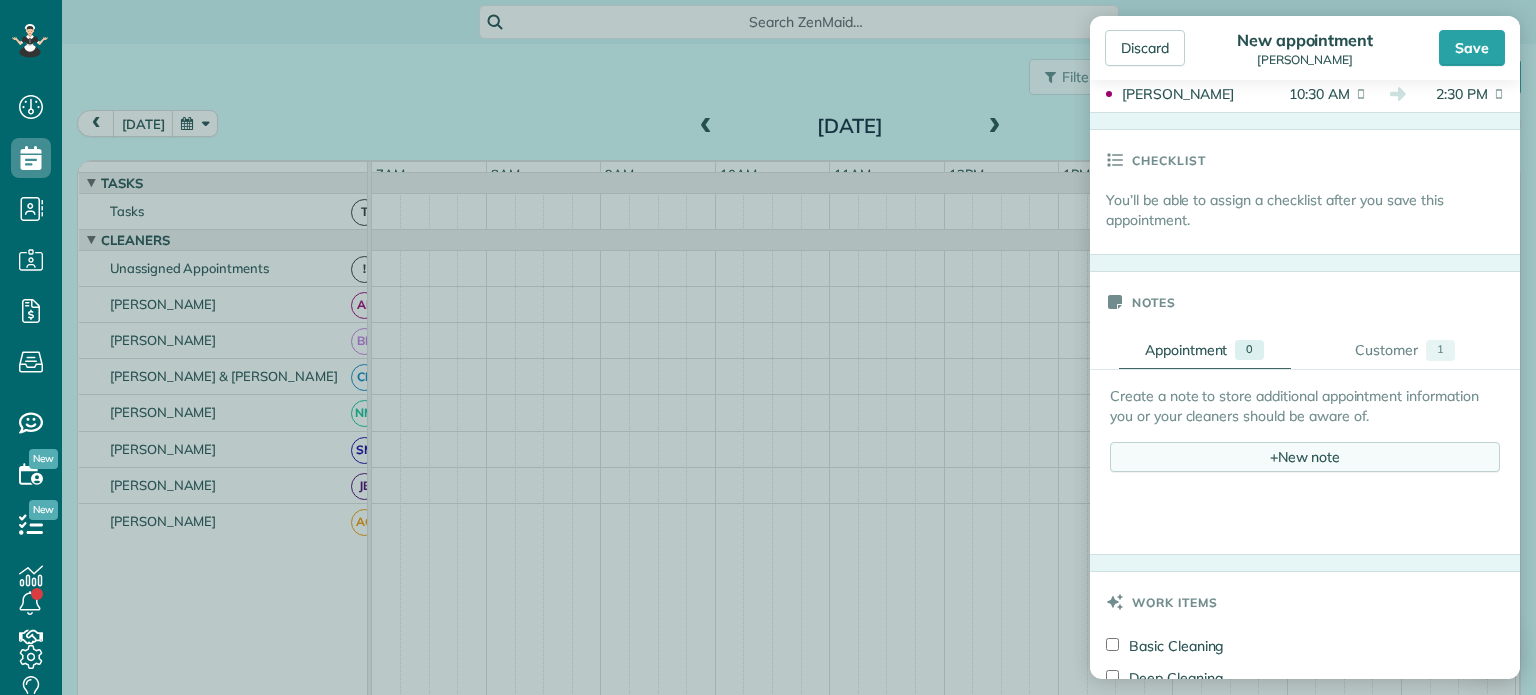 click on "+ New note" at bounding box center (1305, 457) 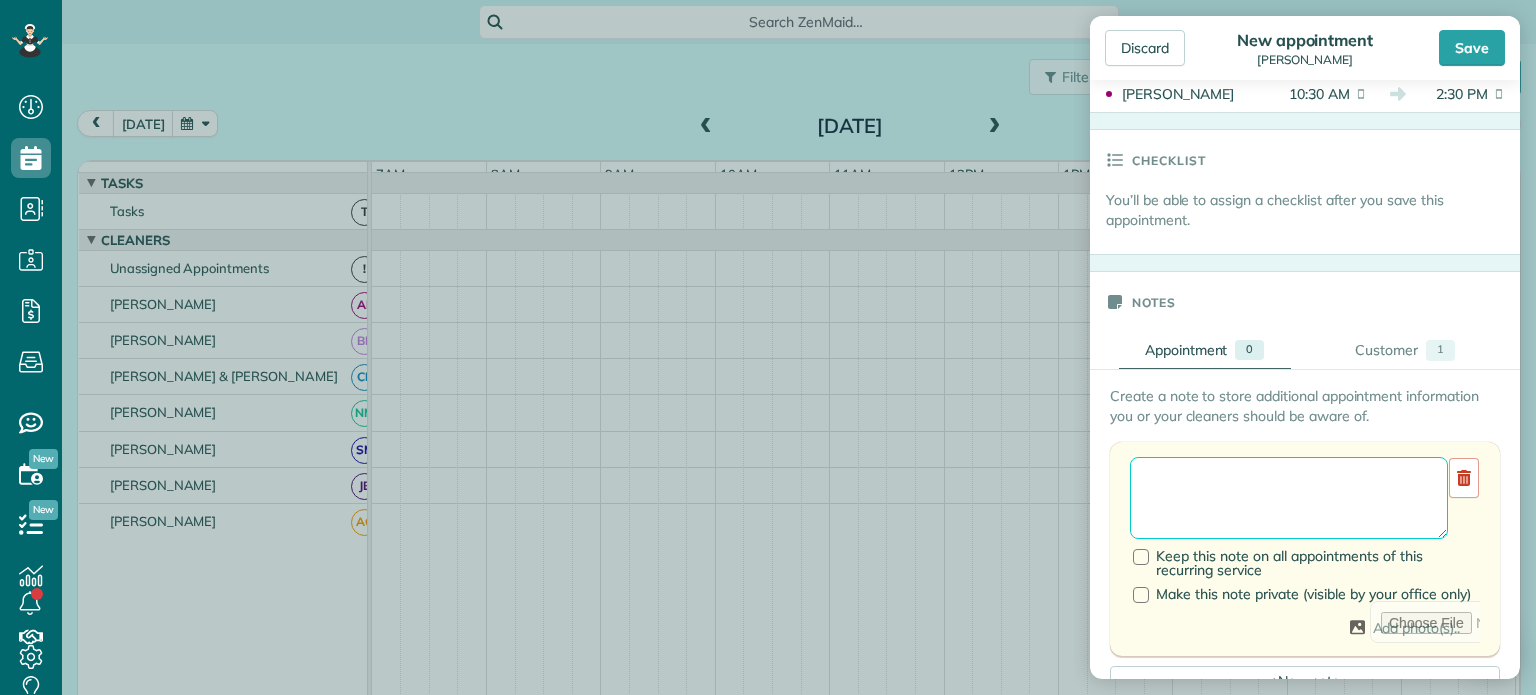click at bounding box center [1289, 498] 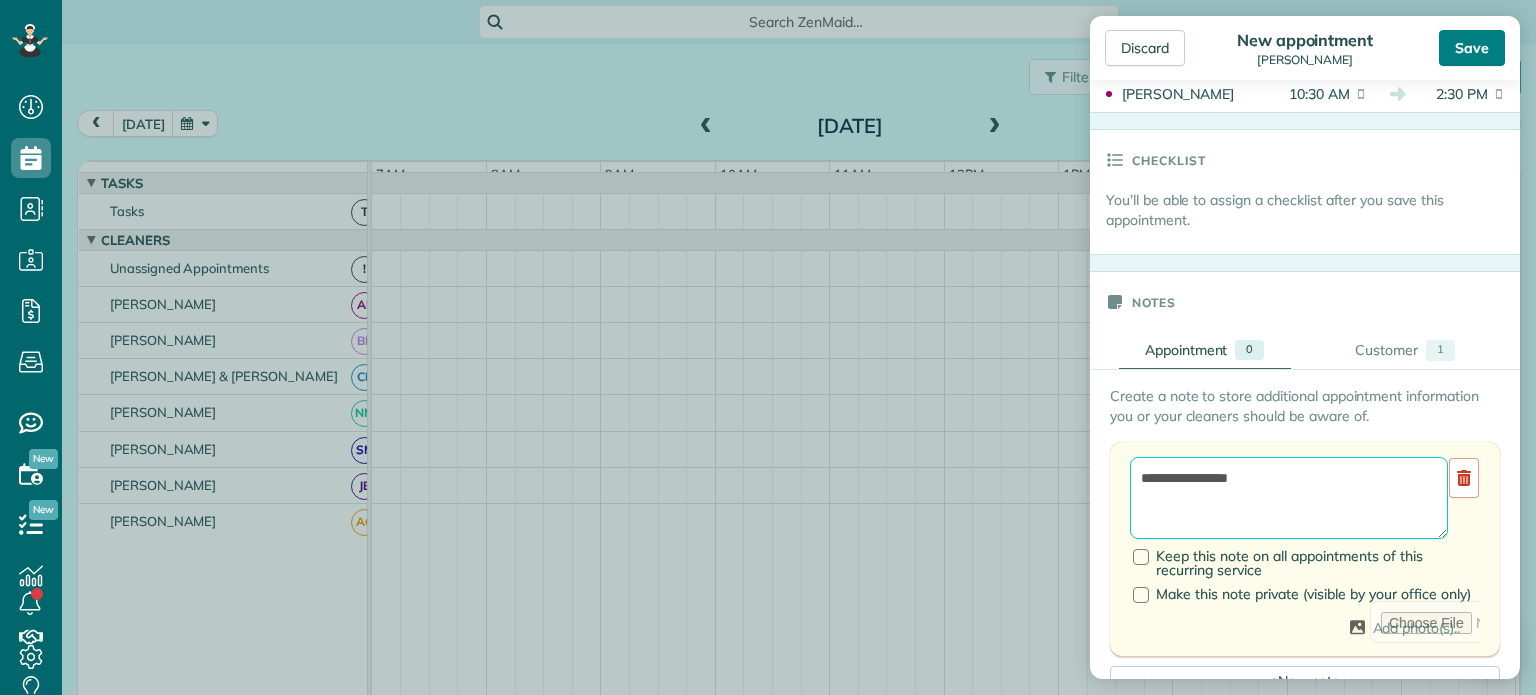 type on "**********" 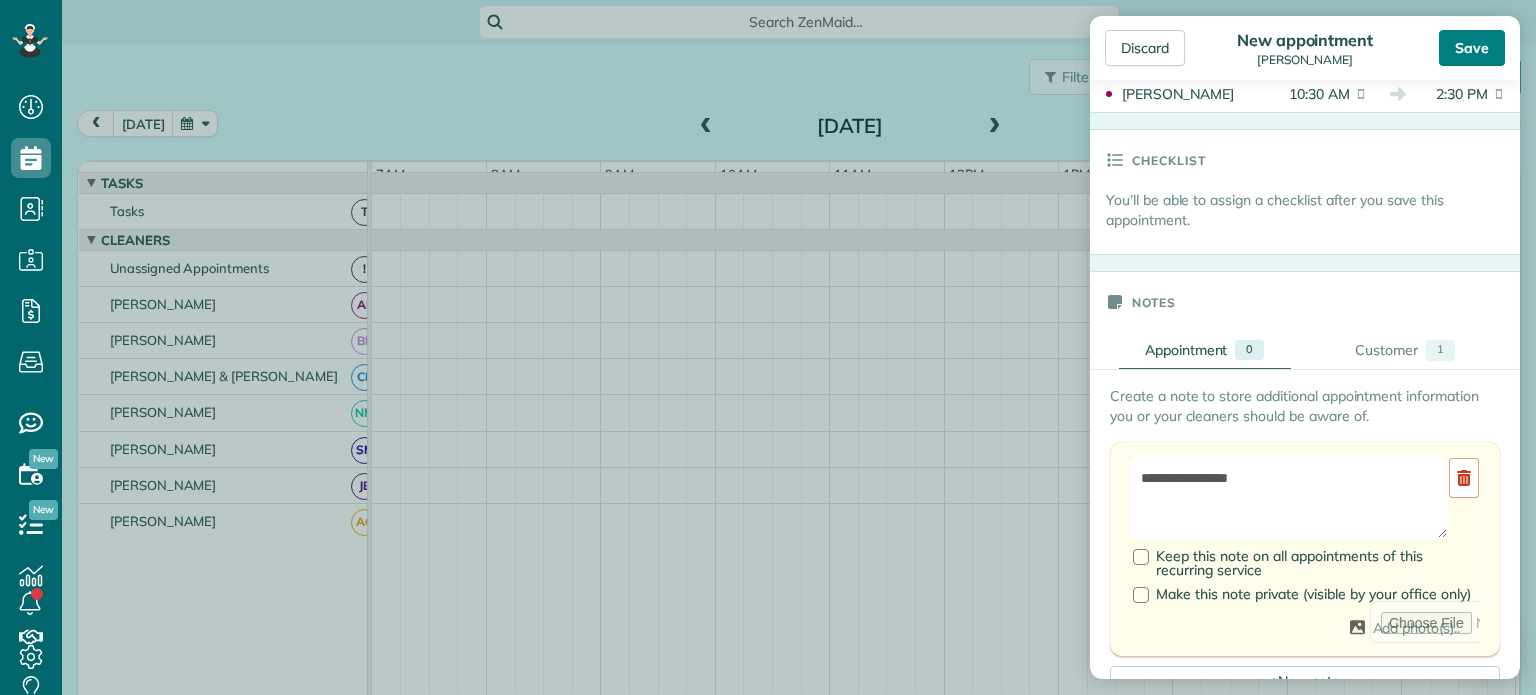 click on "Save" at bounding box center [1472, 48] 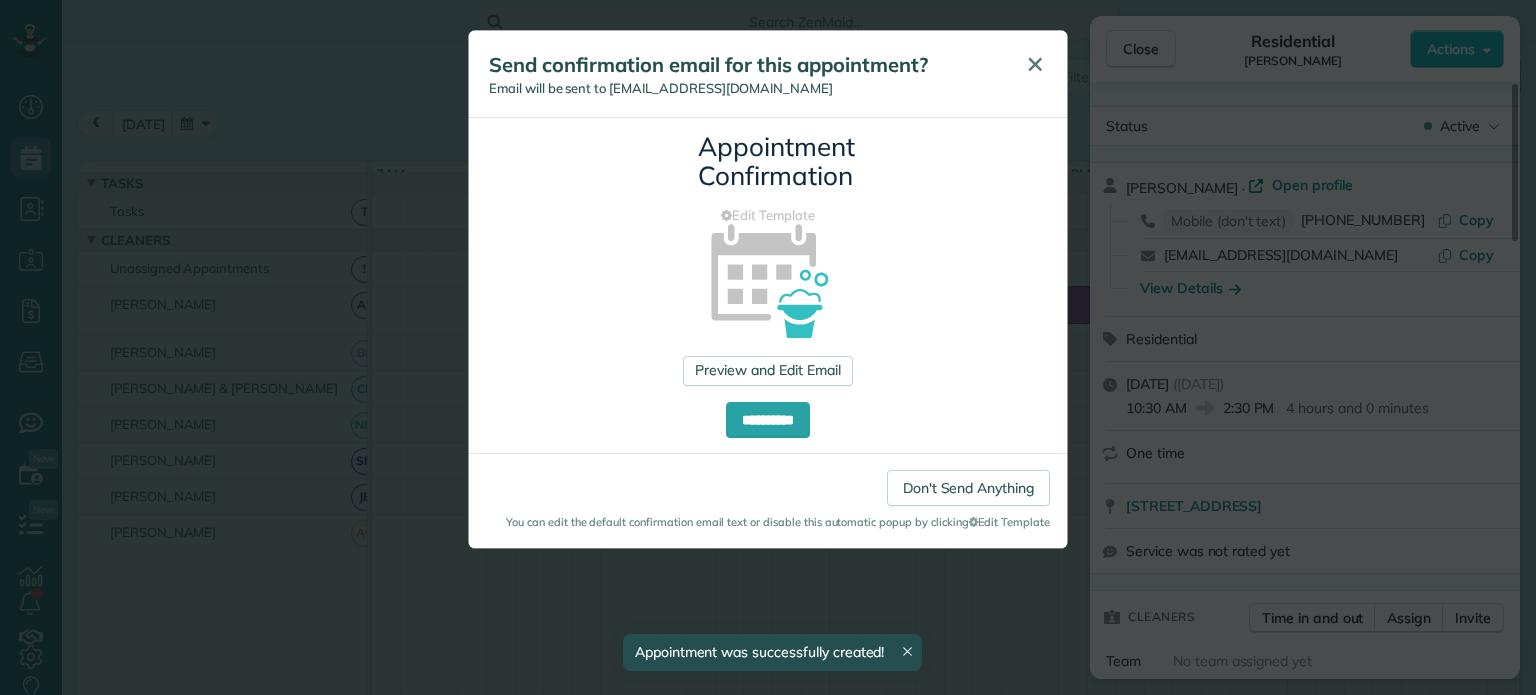 click on "✕" at bounding box center (1035, 64) 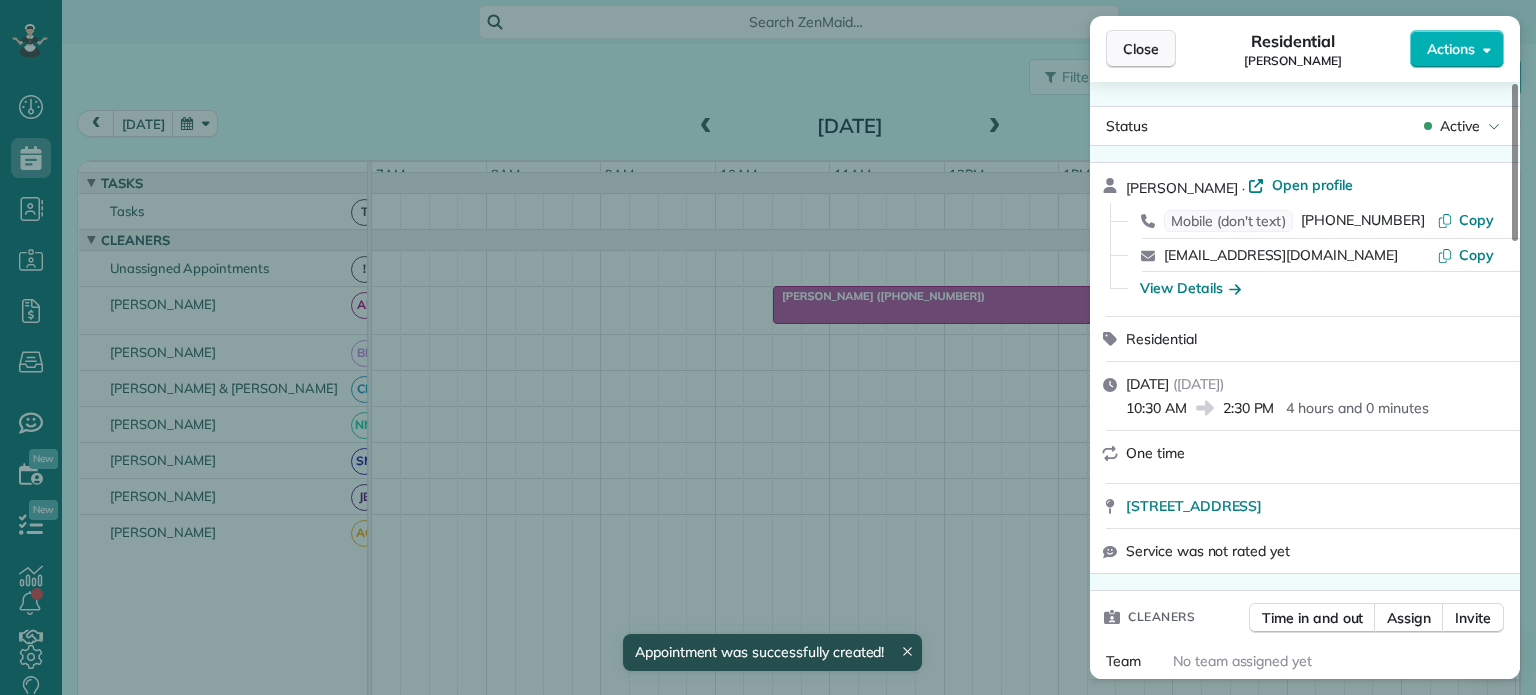 click on "Close" at bounding box center (1141, 49) 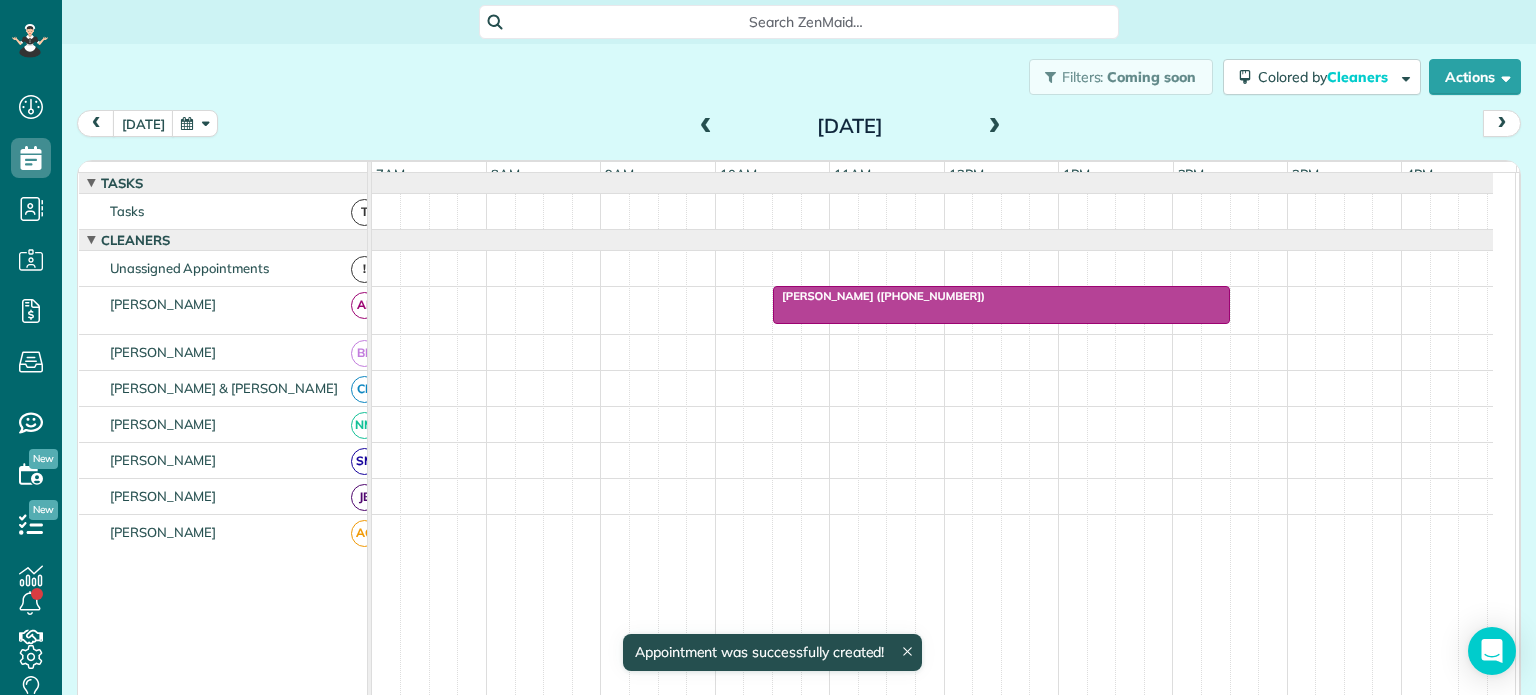 click at bounding box center (995, 127) 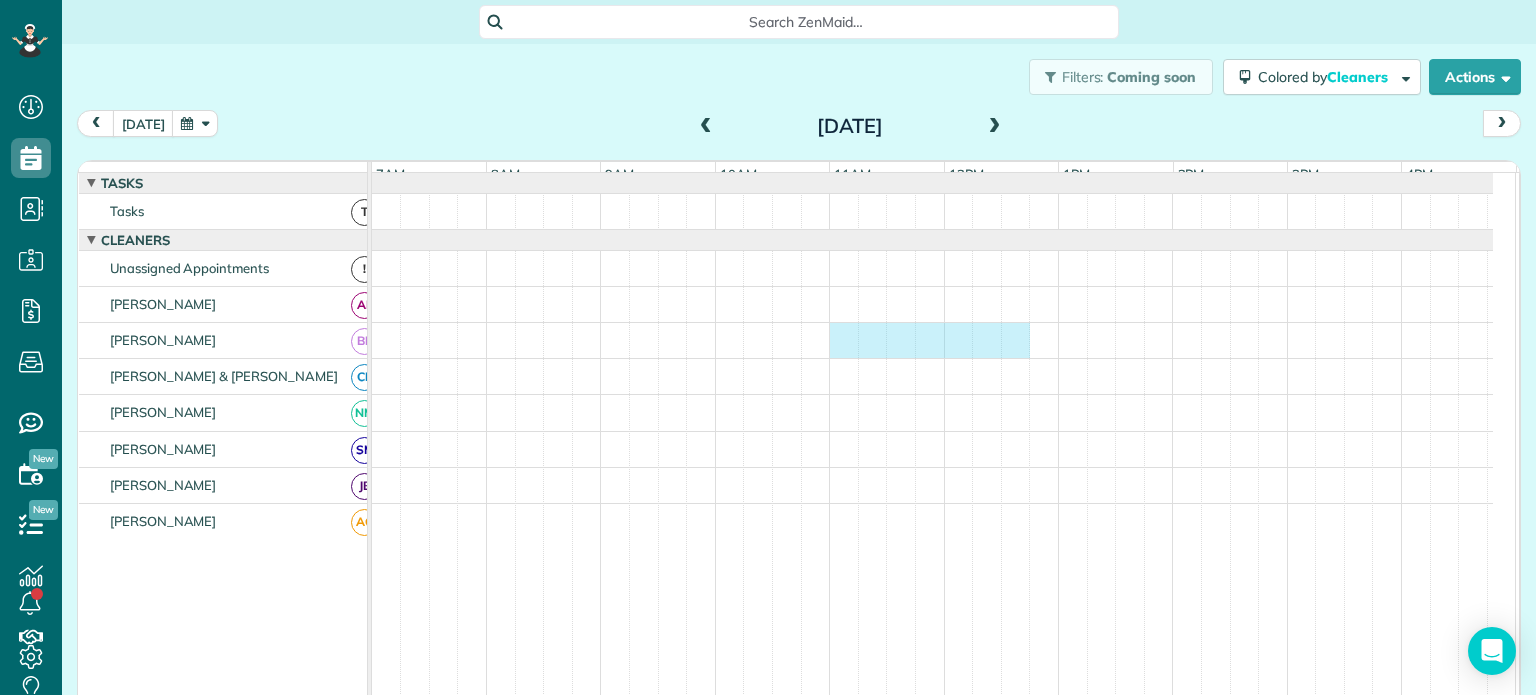 drag, startPoint x: 837, startPoint y: 345, endPoint x: 1024, endPoint y: 361, distance: 187.68324 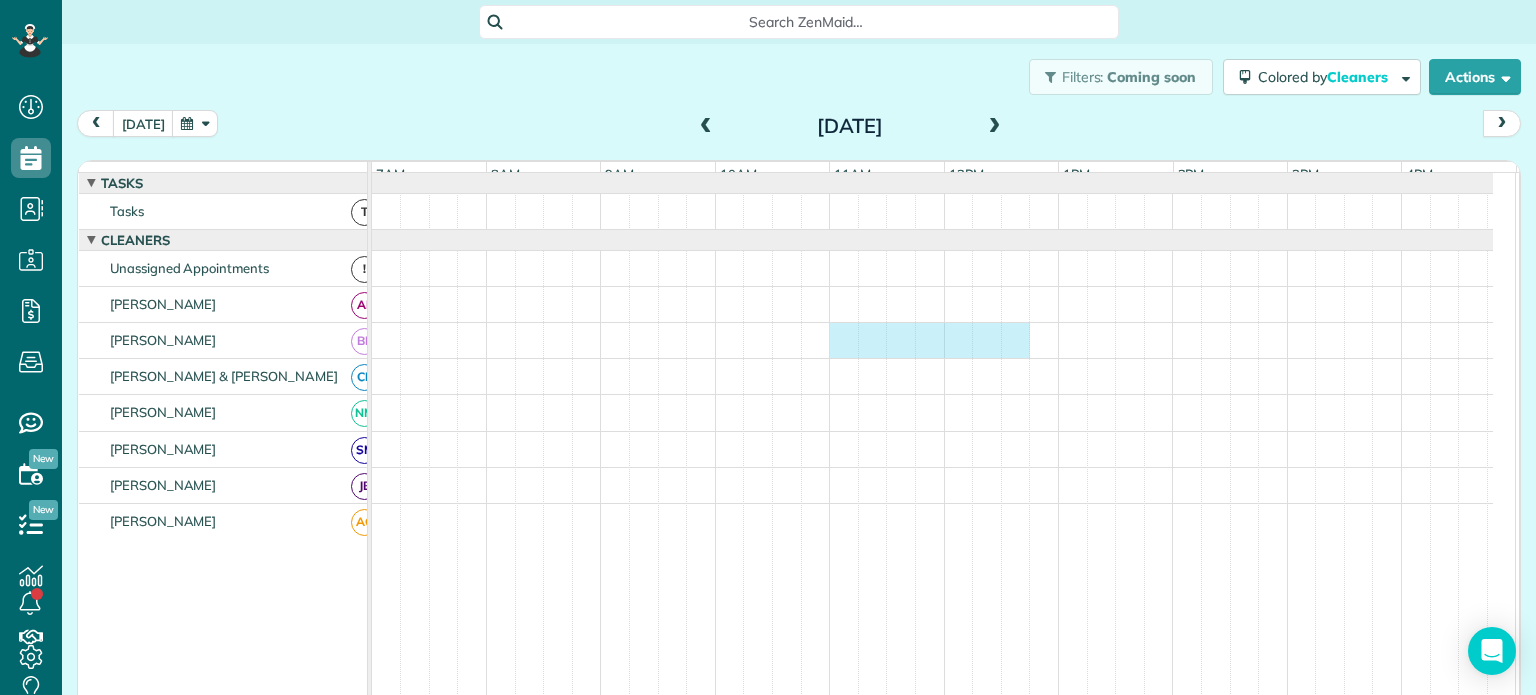 click at bounding box center [932, 340] 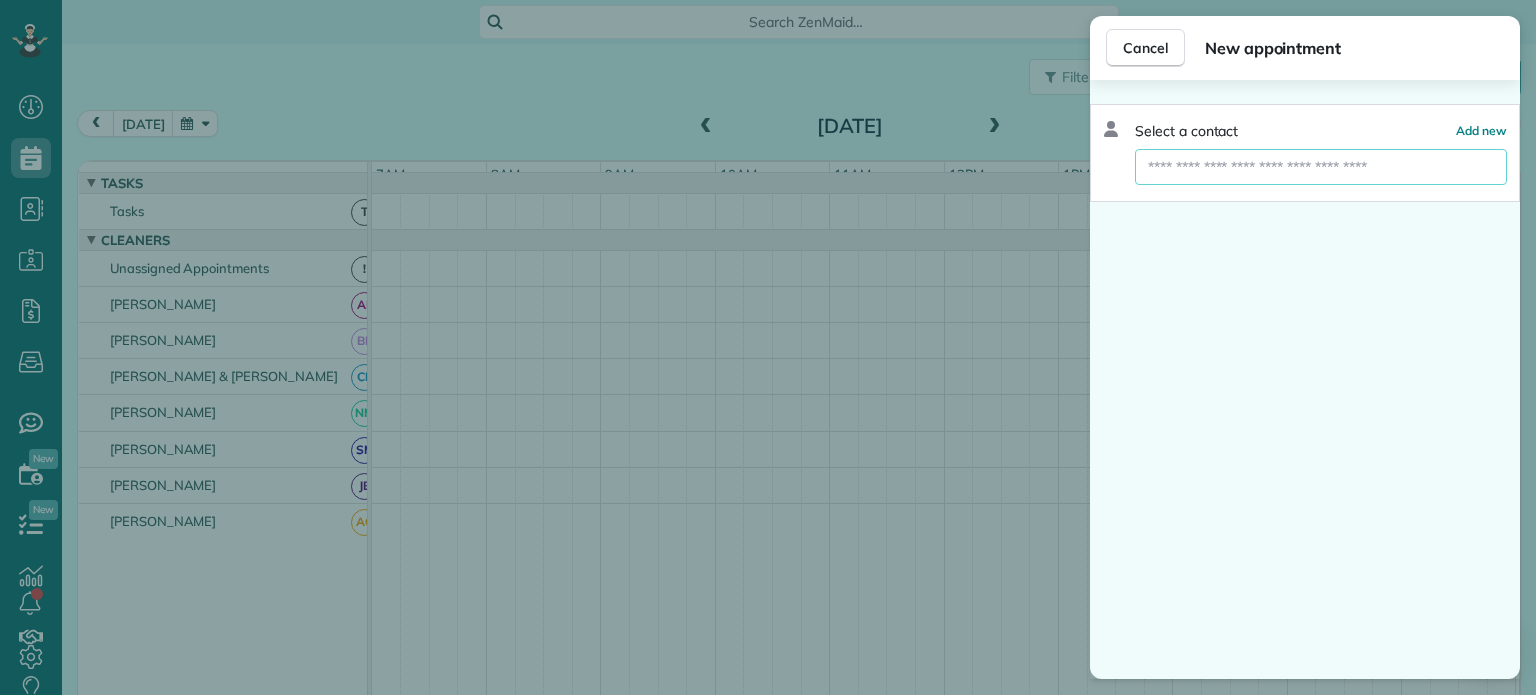 click at bounding box center [1321, 167] 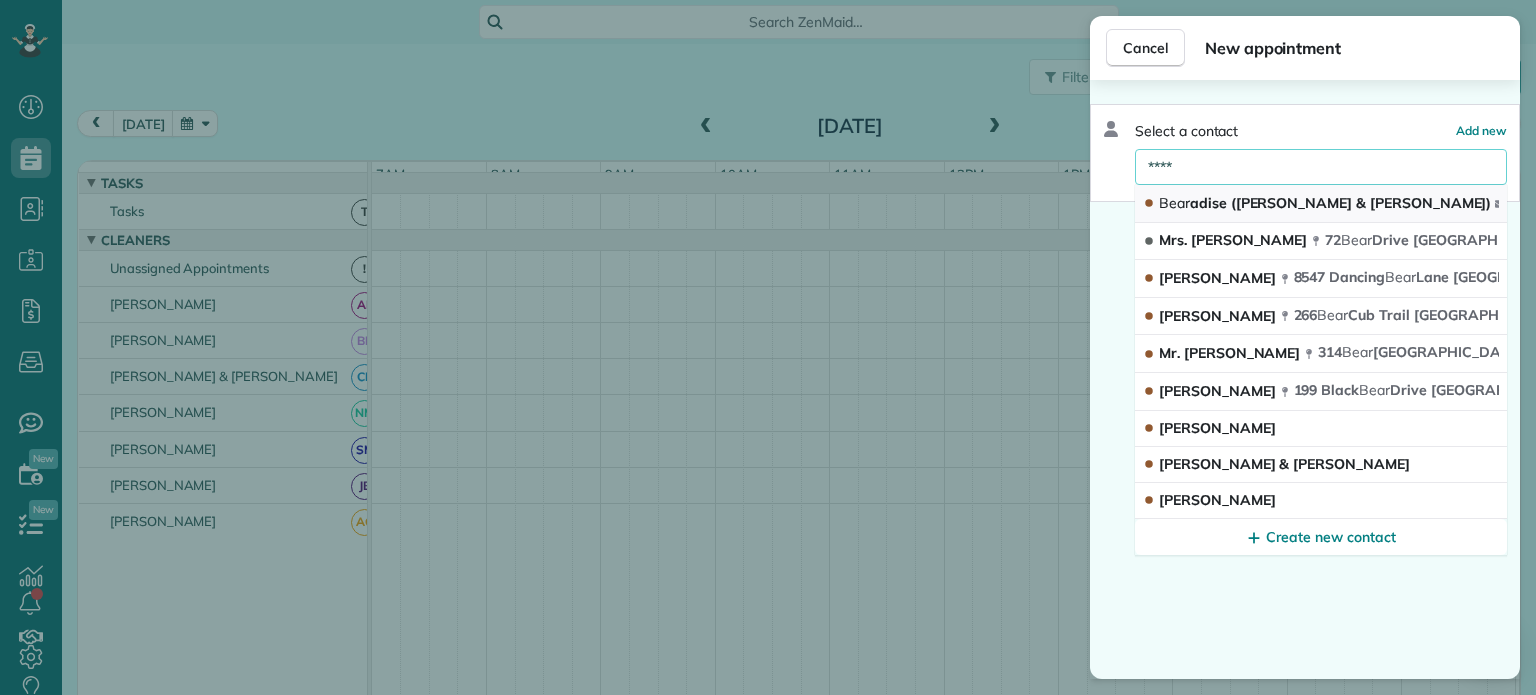 type on "****" 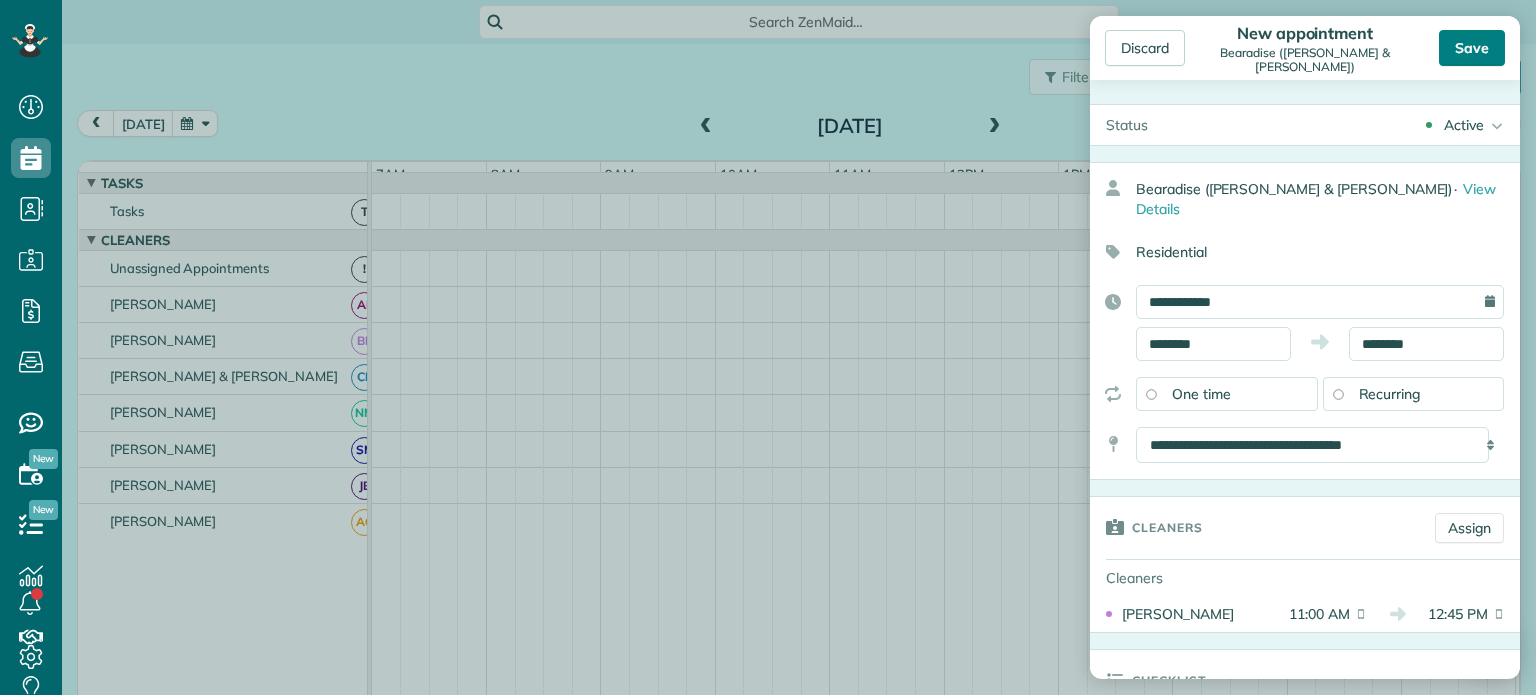 click on "Save" at bounding box center (1472, 48) 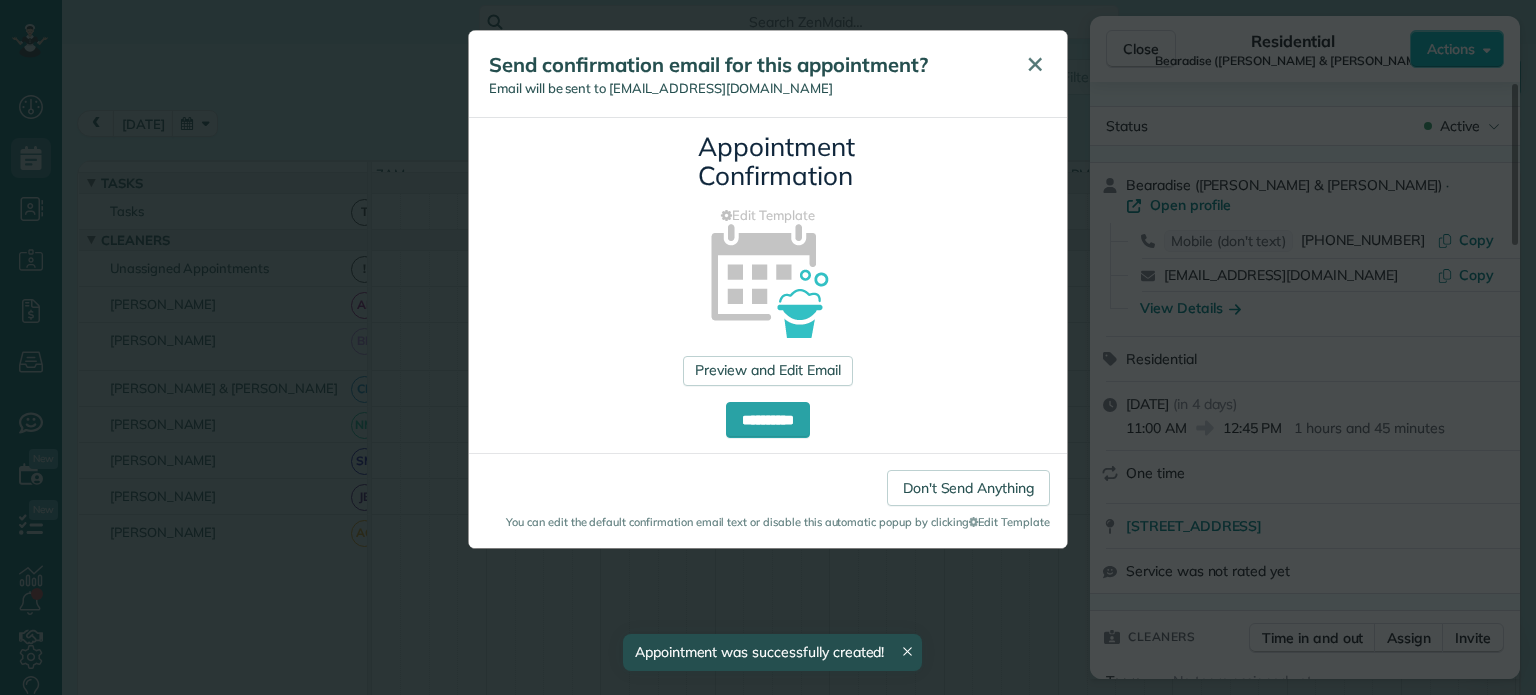 click on "✕" at bounding box center [1035, 64] 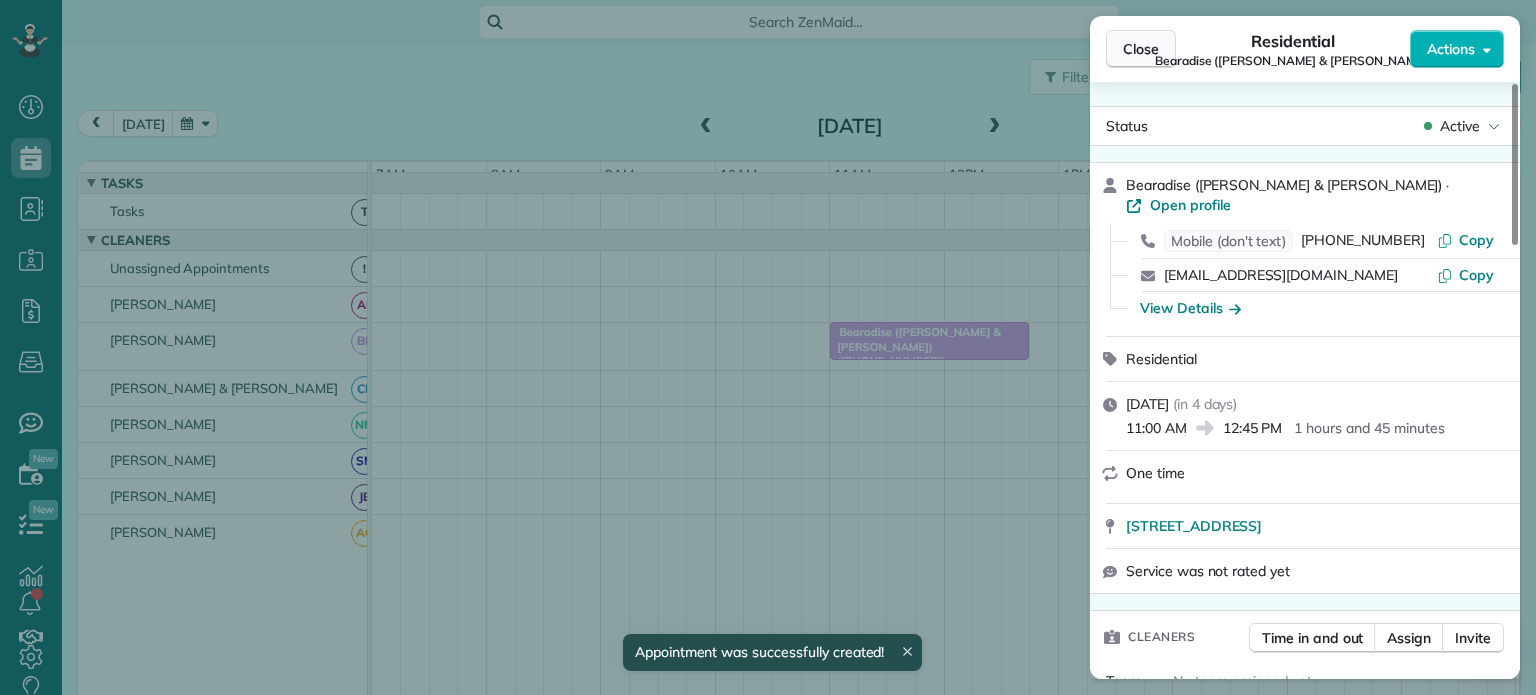 click on "Close" at bounding box center (1141, 49) 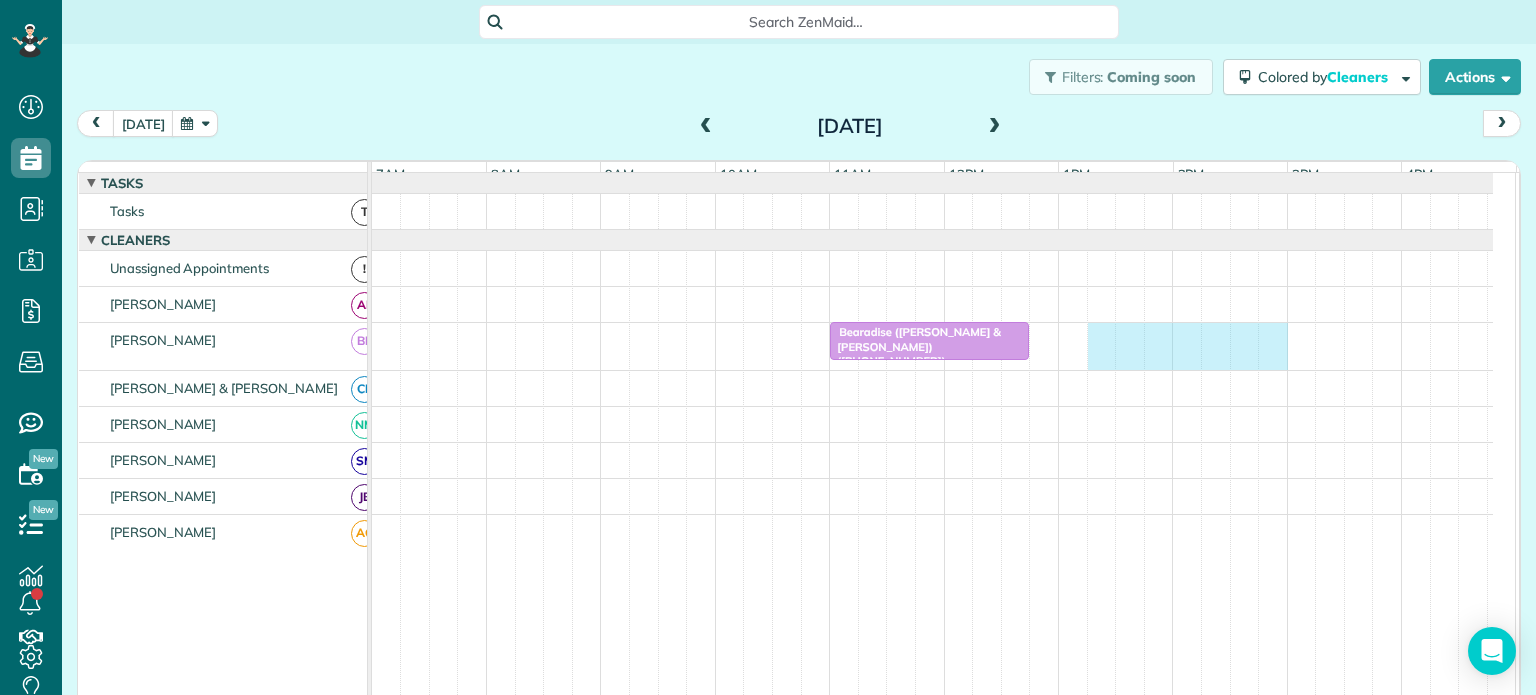 drag, startPoint x: 1088, startPoint y: 344, endPoint x: 1261, endPoint y: 362, distance: 173.9339 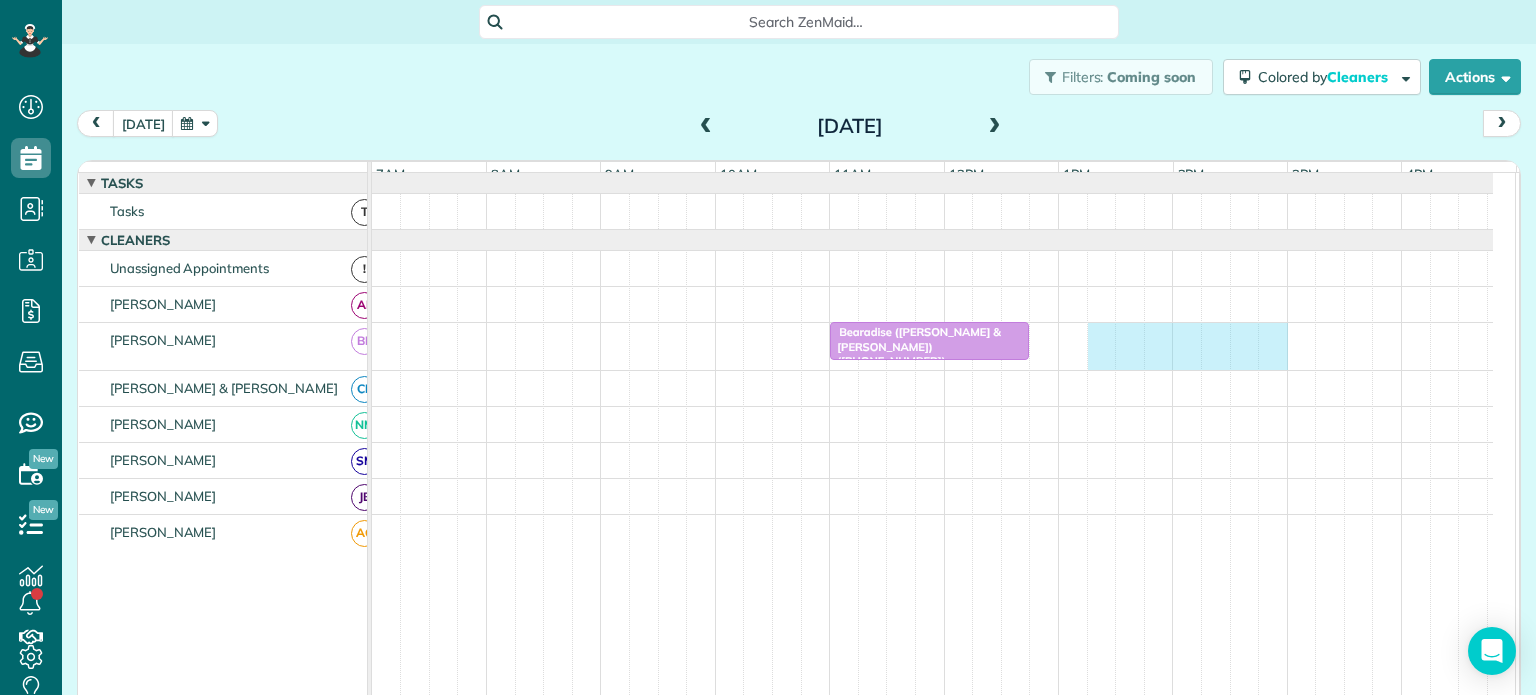 click on "Bearadise ([PERSON_NAME] & [PERSON_NAME]) ([PHONE_NUMBER])" at bounding box center [932, 346] 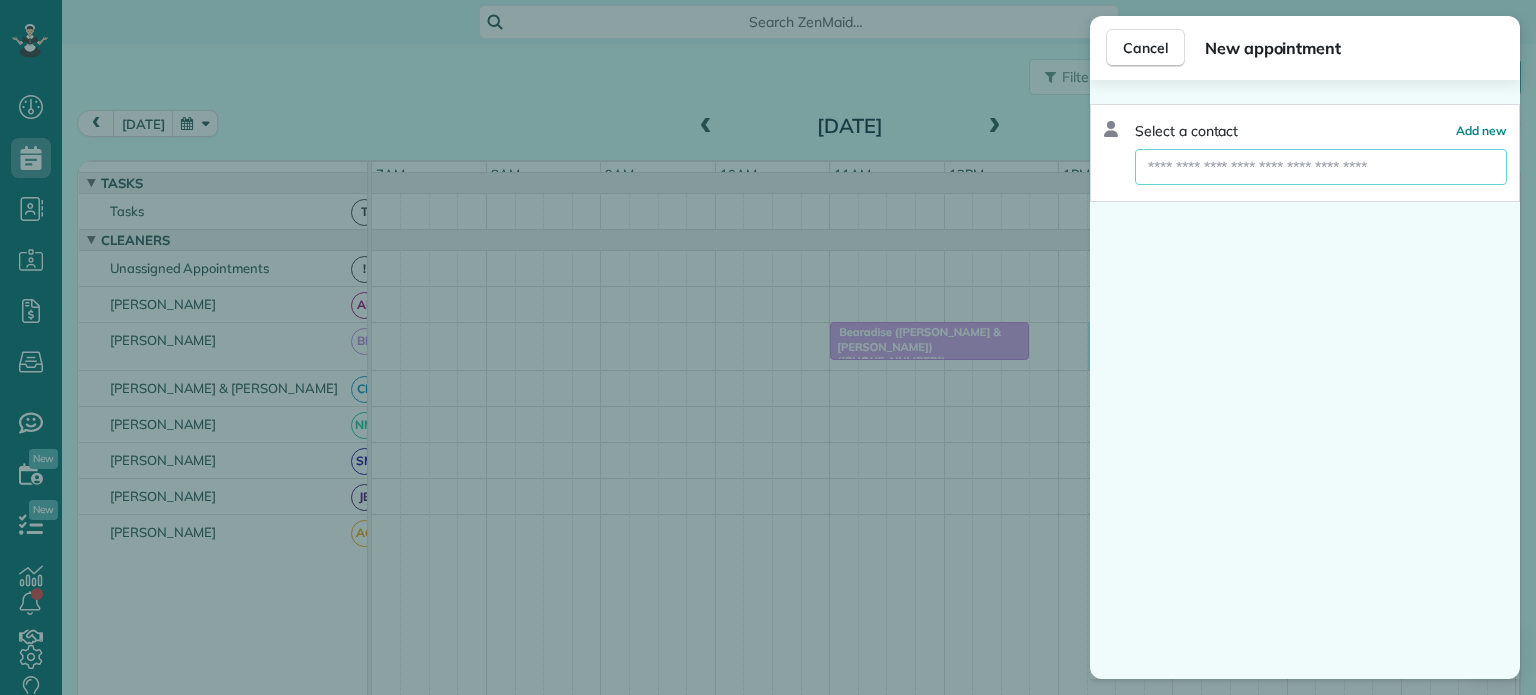 click at bounding box center [1321, 167] 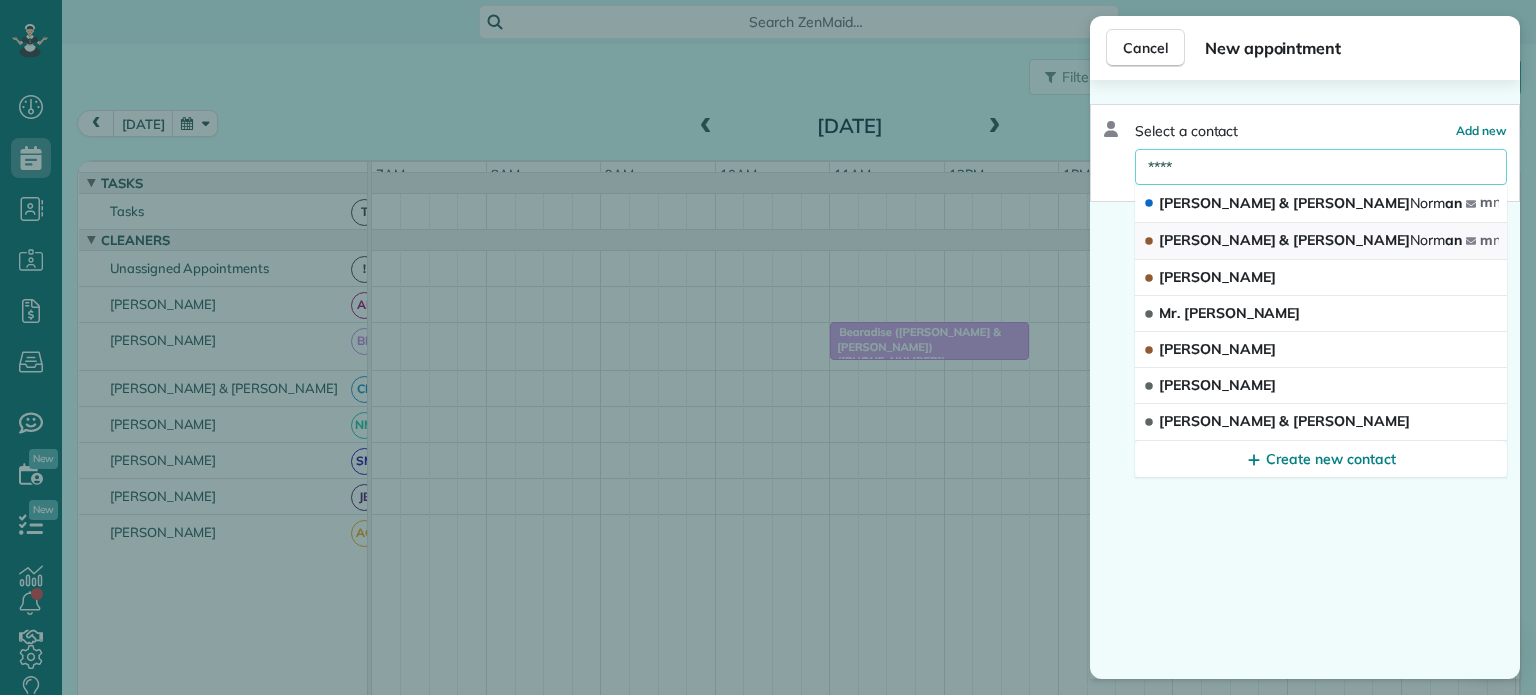 type on "****" 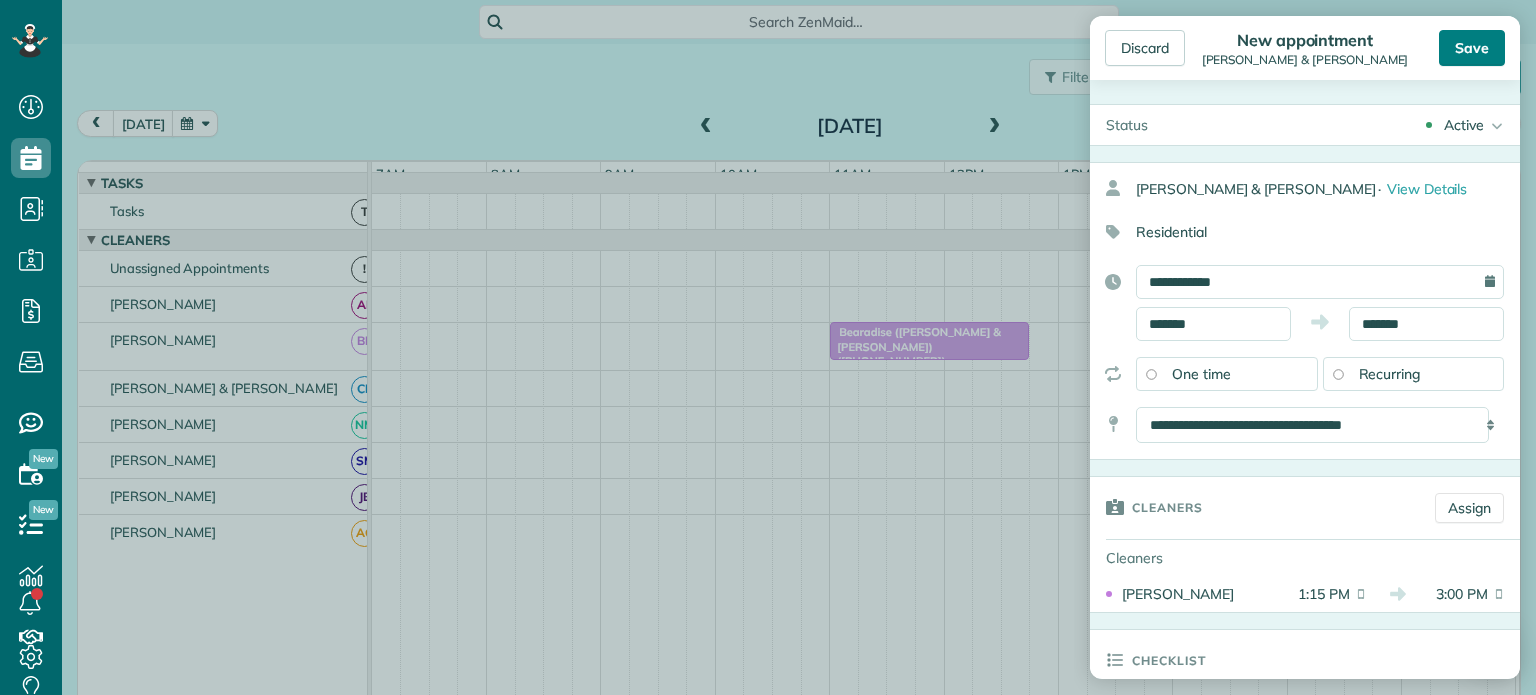 click on "Save" at bounding box center [1472, 48] 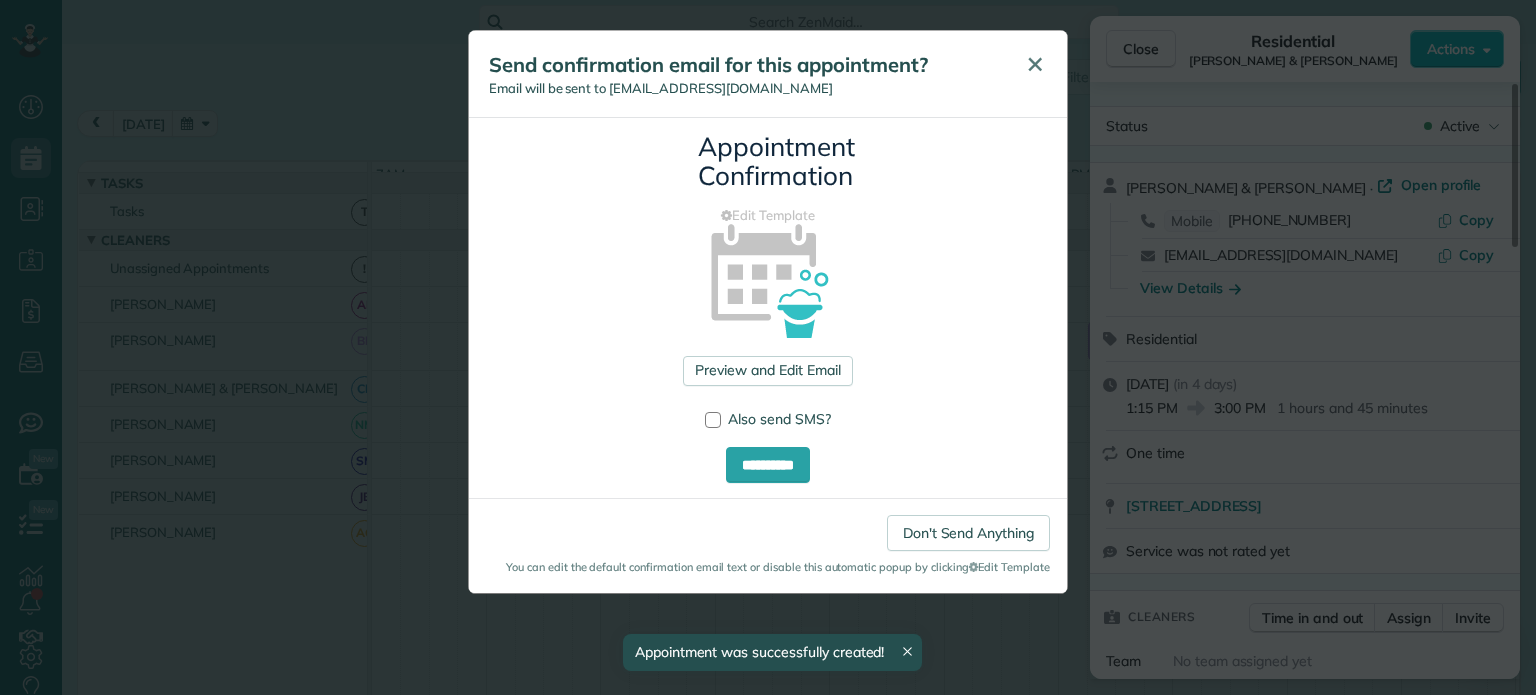 click on "✕" at bounding box center (1035, 64) 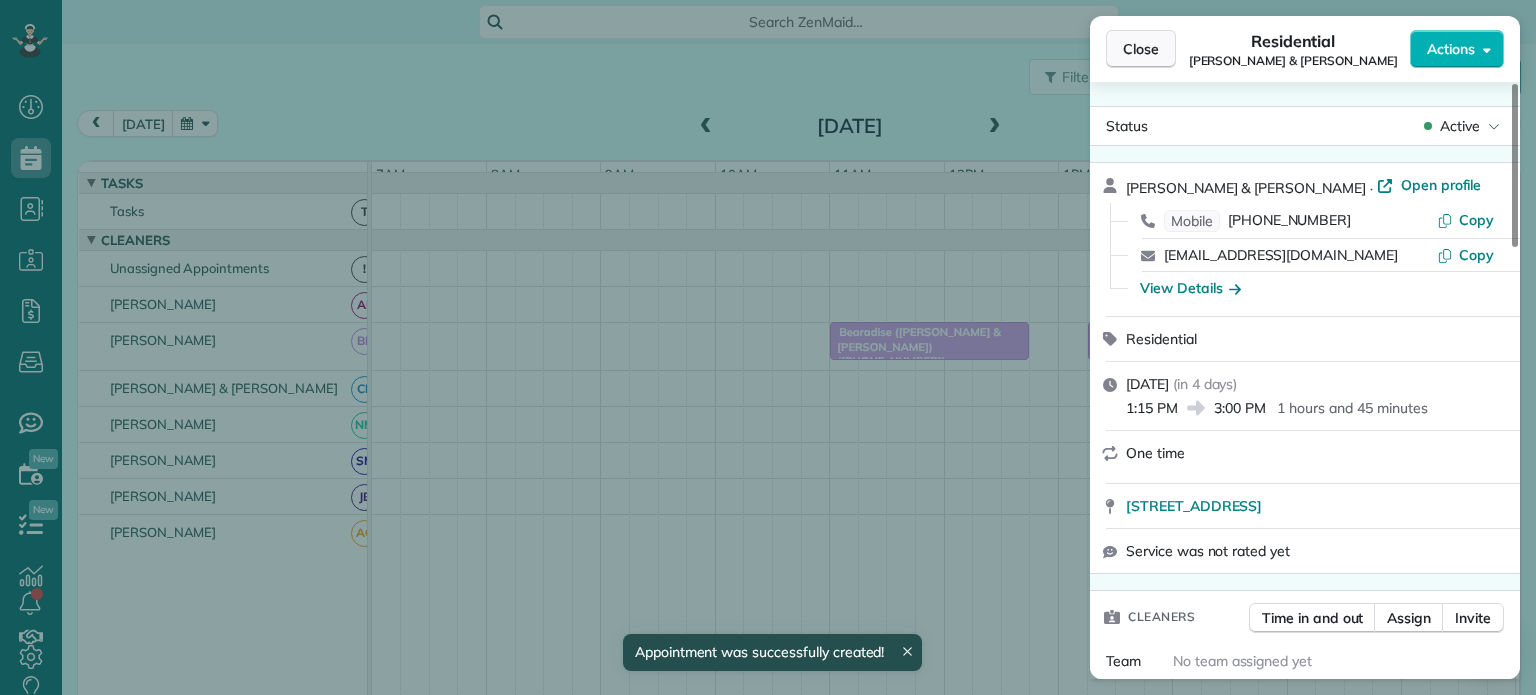 click on "Close" at bounding box center [1141, 49] 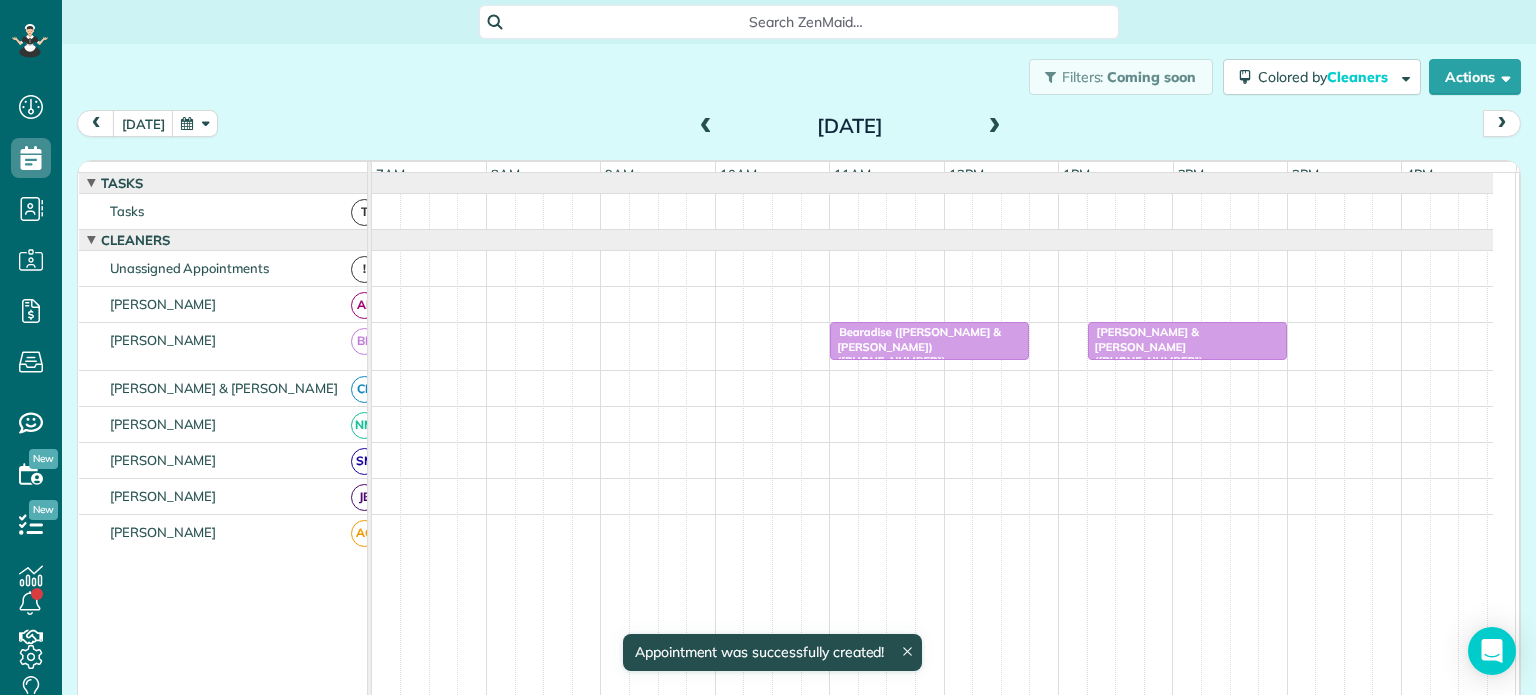 click on "Bearadise ([PERSON_NAME] & [PERSON_NAME]) ([PHONE_NUMBER])" at bounding box center (915, 346) 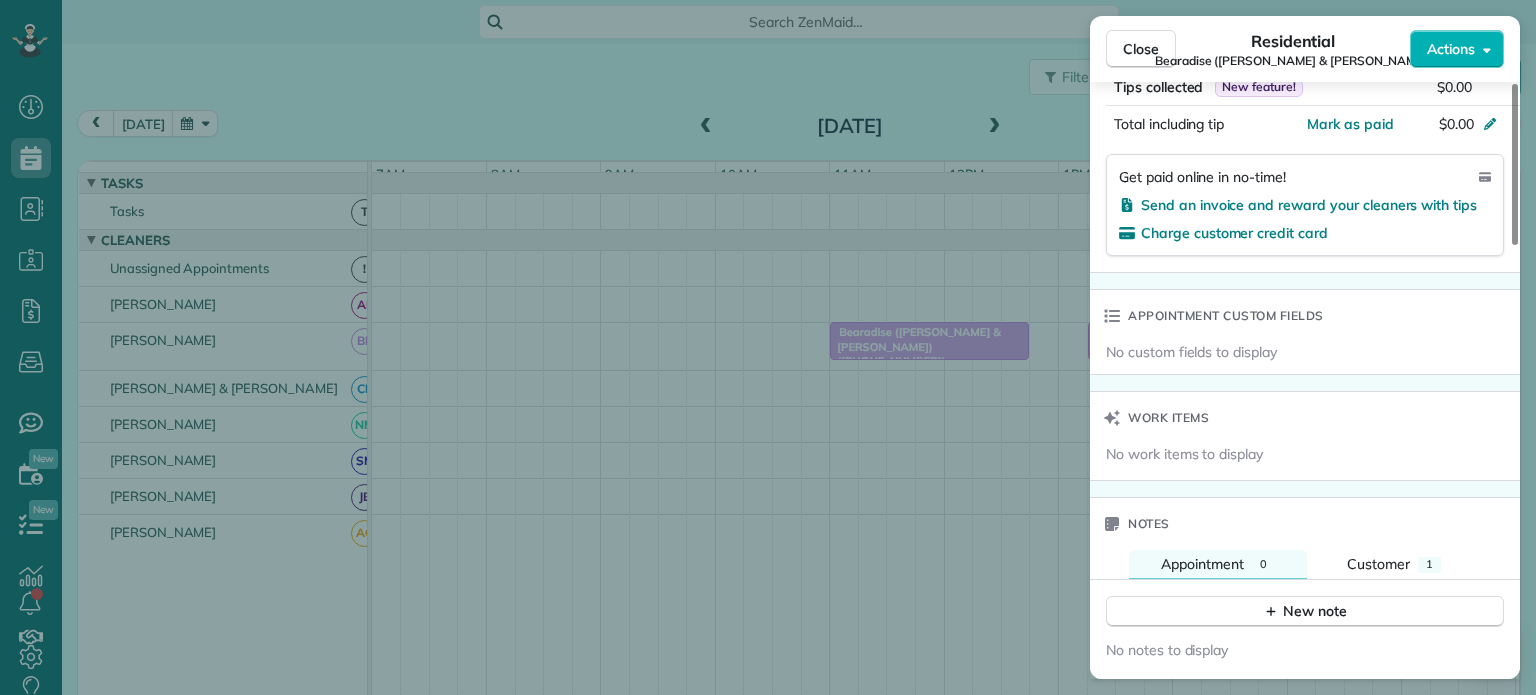scroll, scrollTop: 1400, scrollLeft: 0, axis: vertical 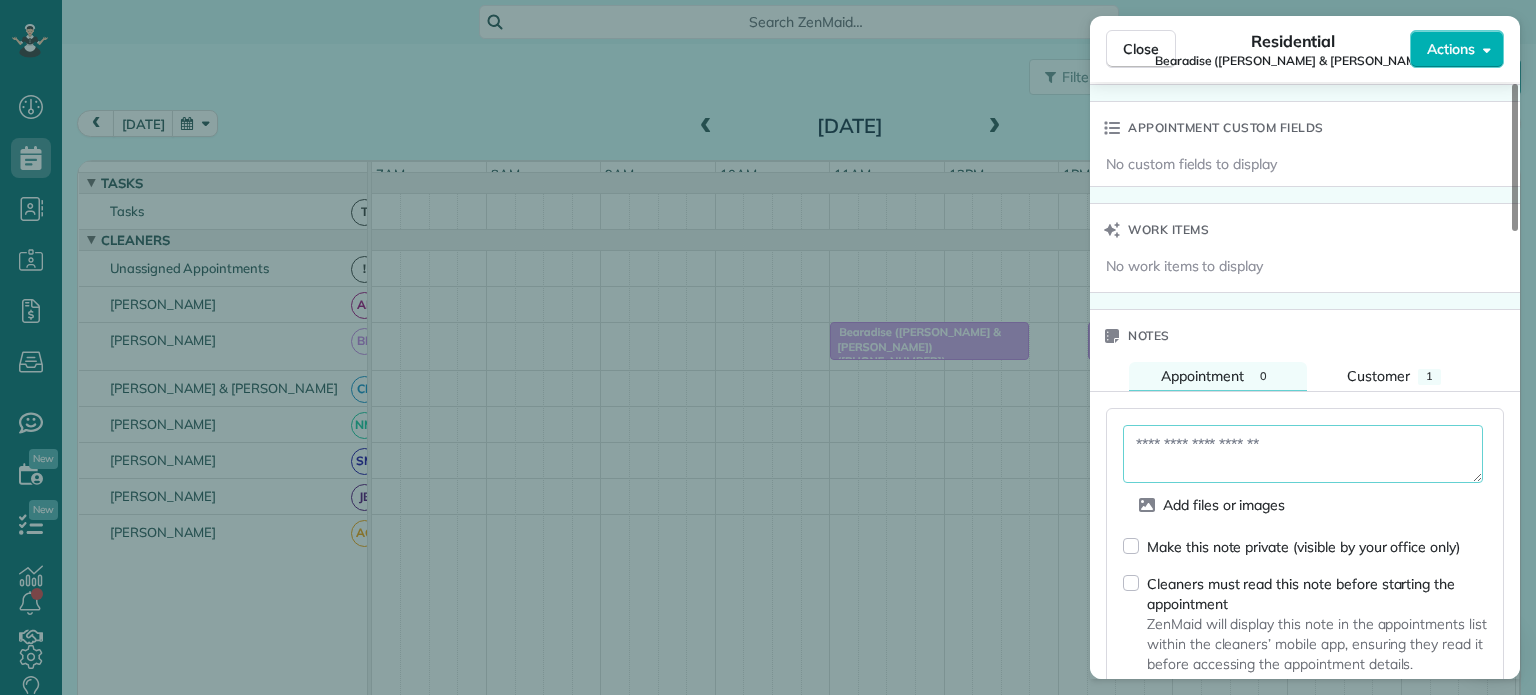 click at bounding box center (1303, 454) 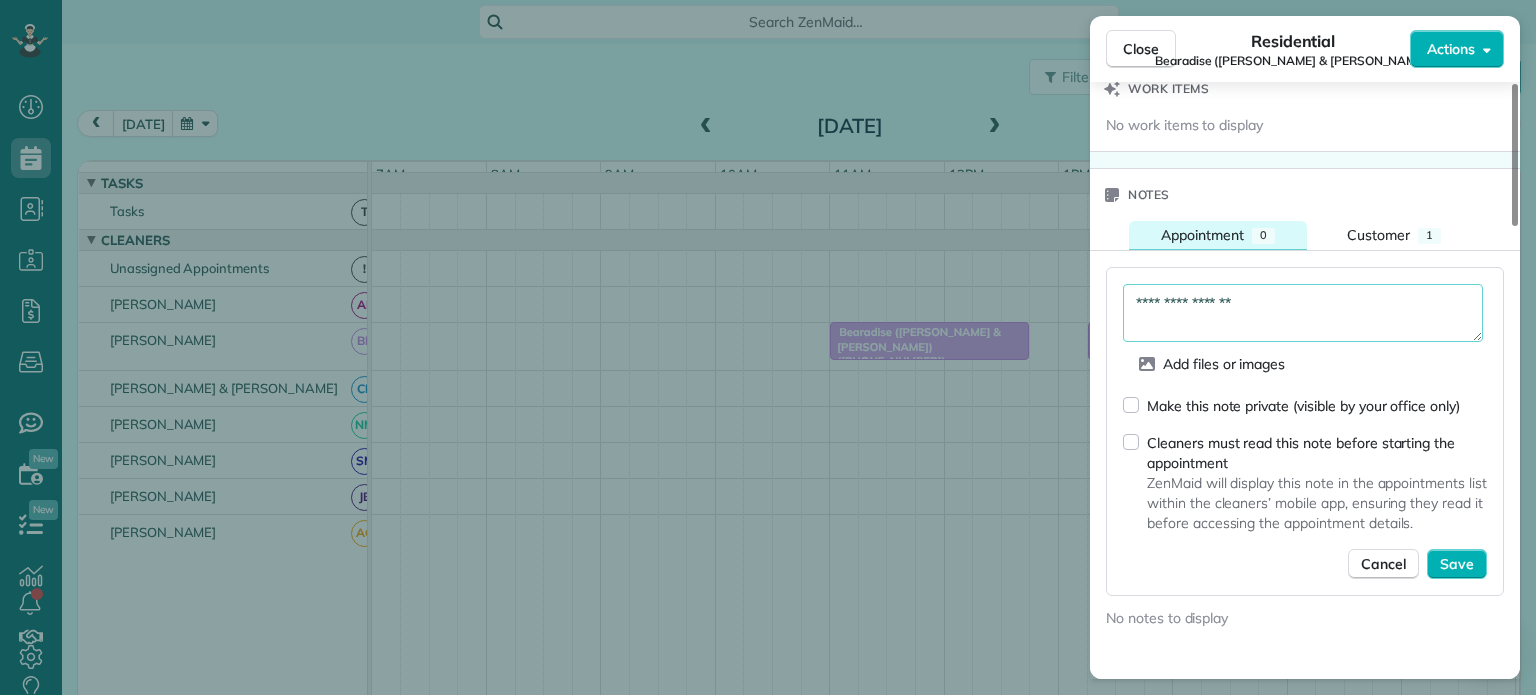 scroll, scrollTop: 1700, scrollLeft: 0, axis: vertical 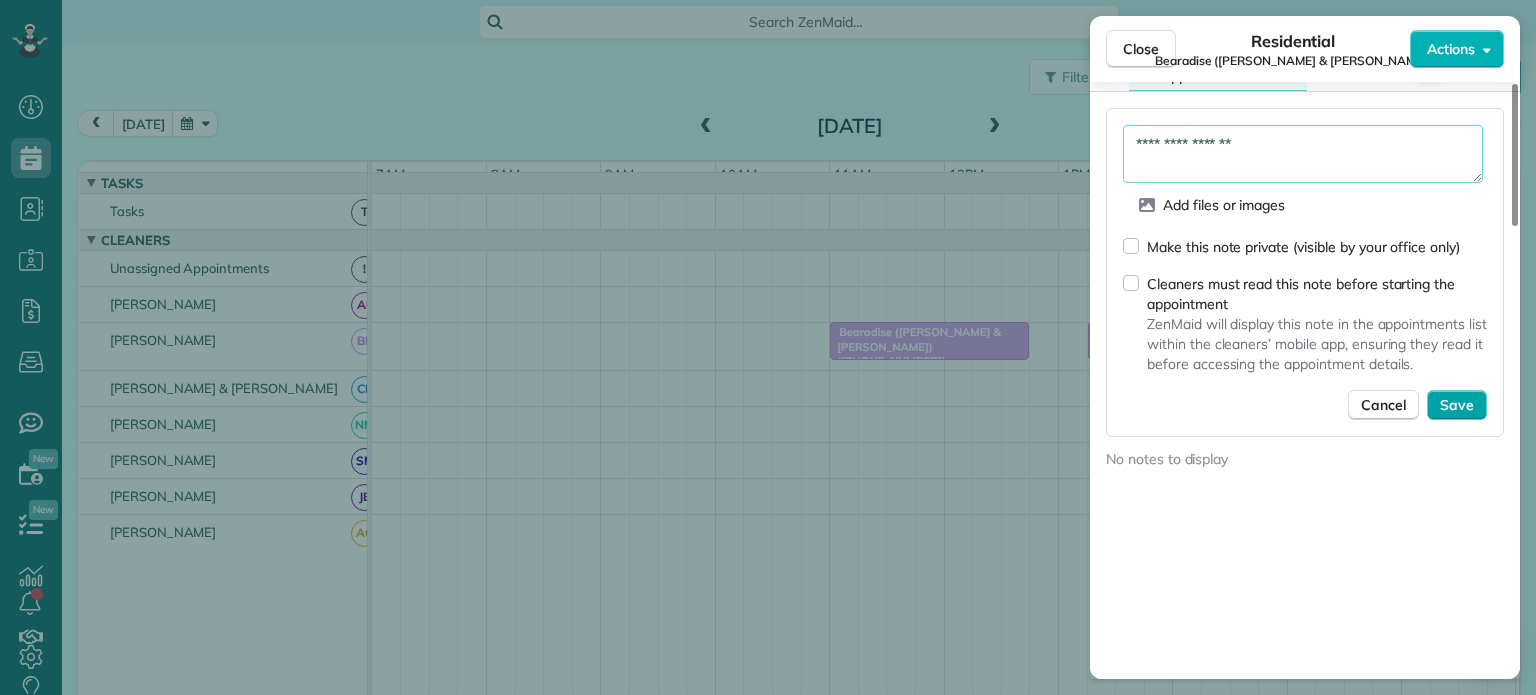 type on "**********" 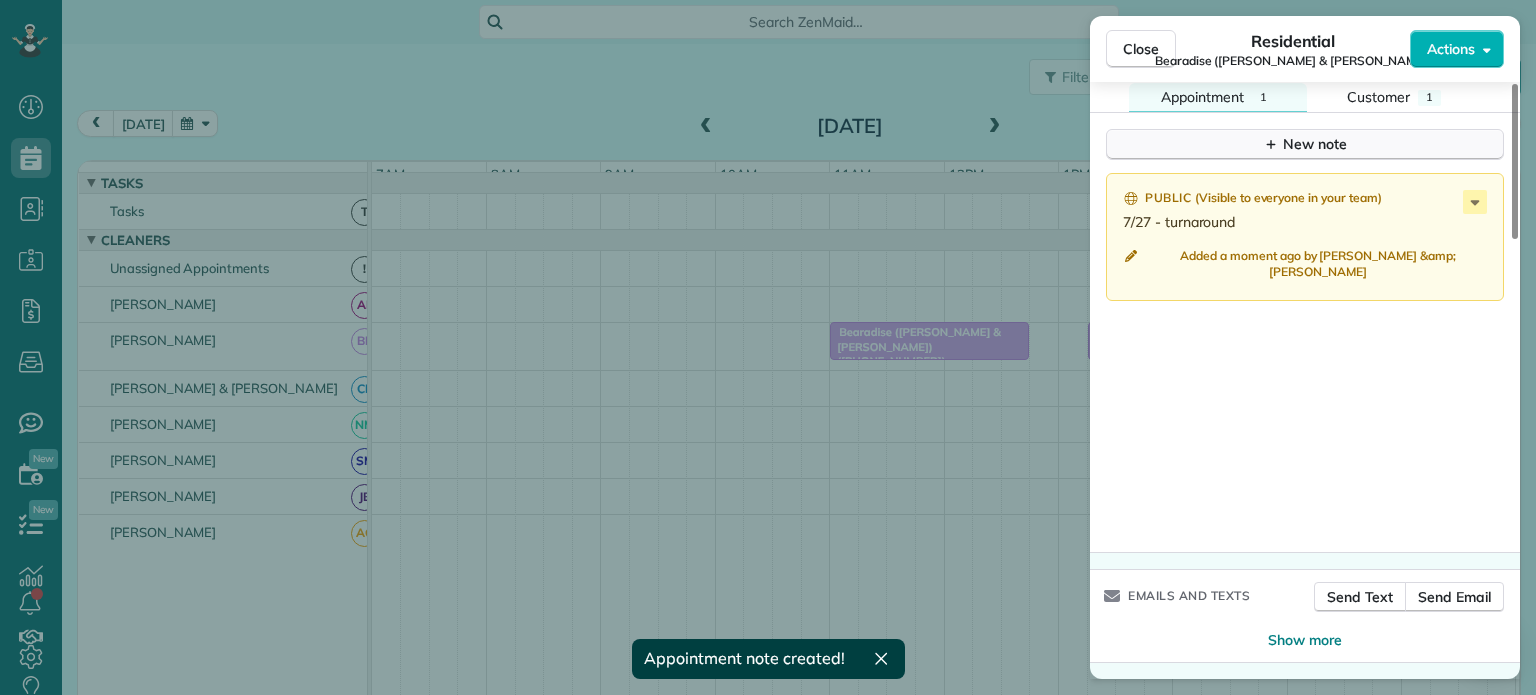 scroll, scrollTop: 1684, scrollLeft: 0, axis: vertical 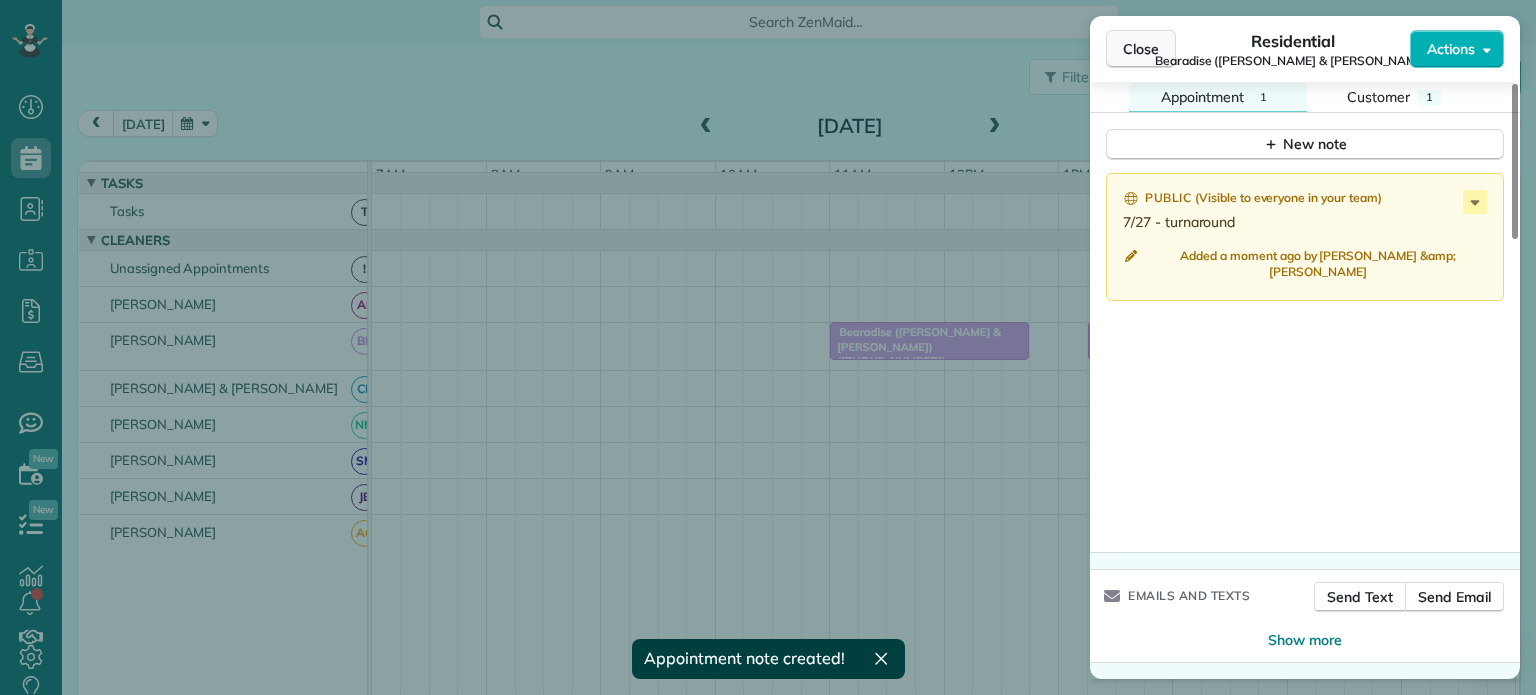 click on "Close" at bounding box center [1141, 49] 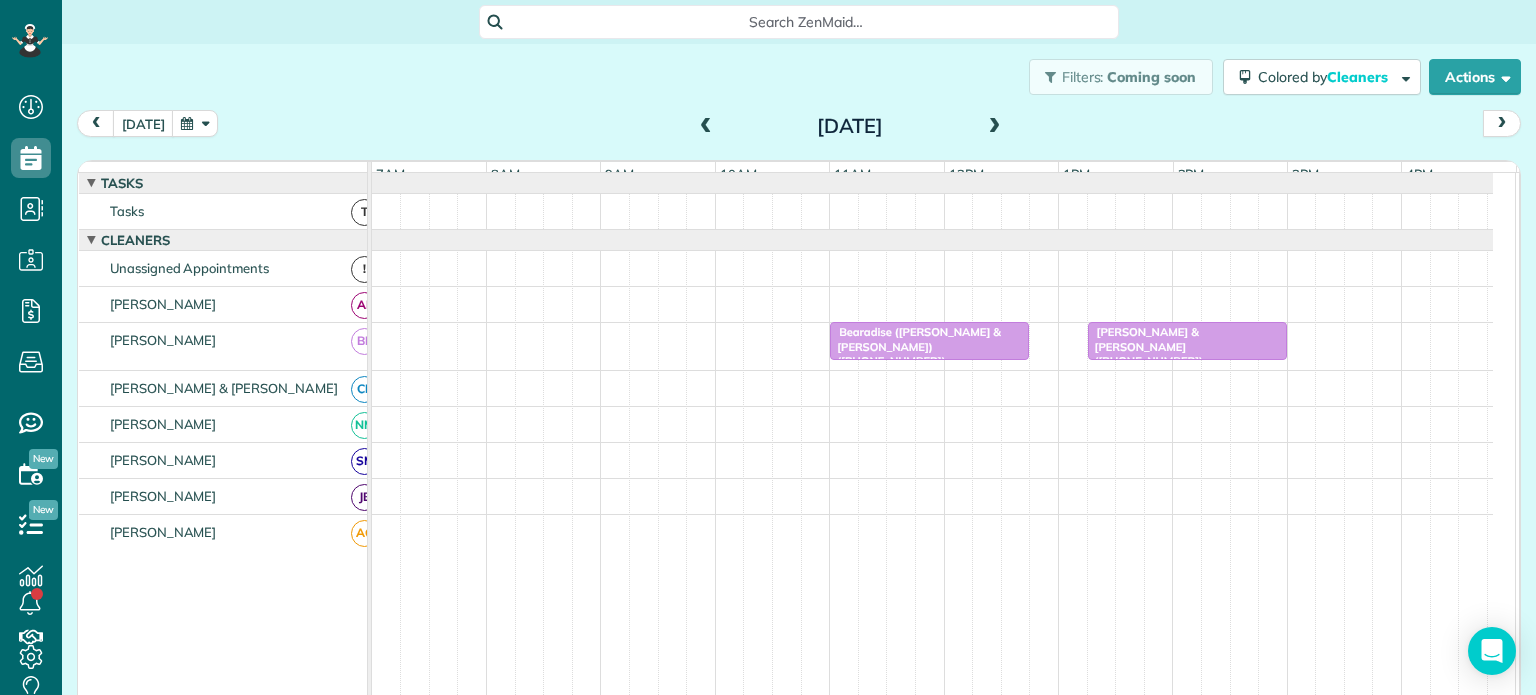 click at bounding box center [706, 127] 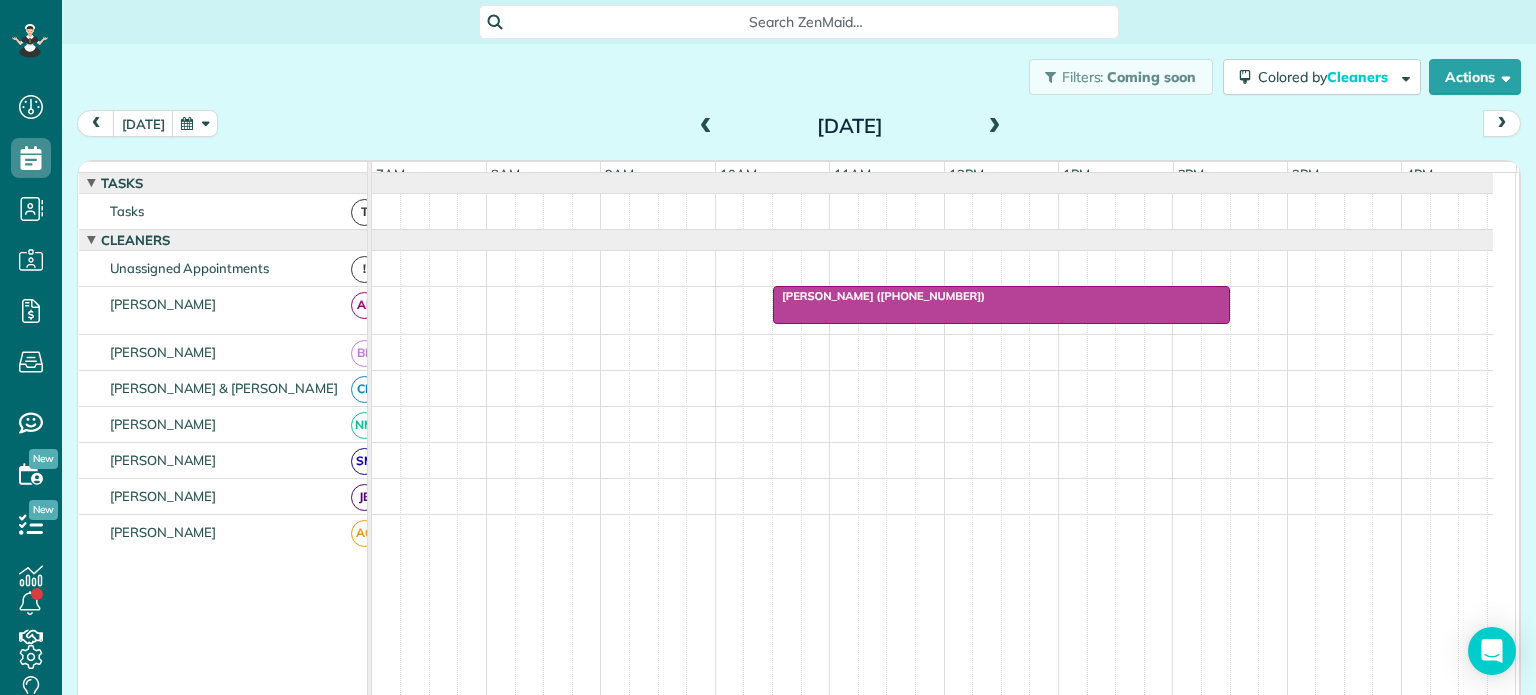 click at bounding box center [706, 127] 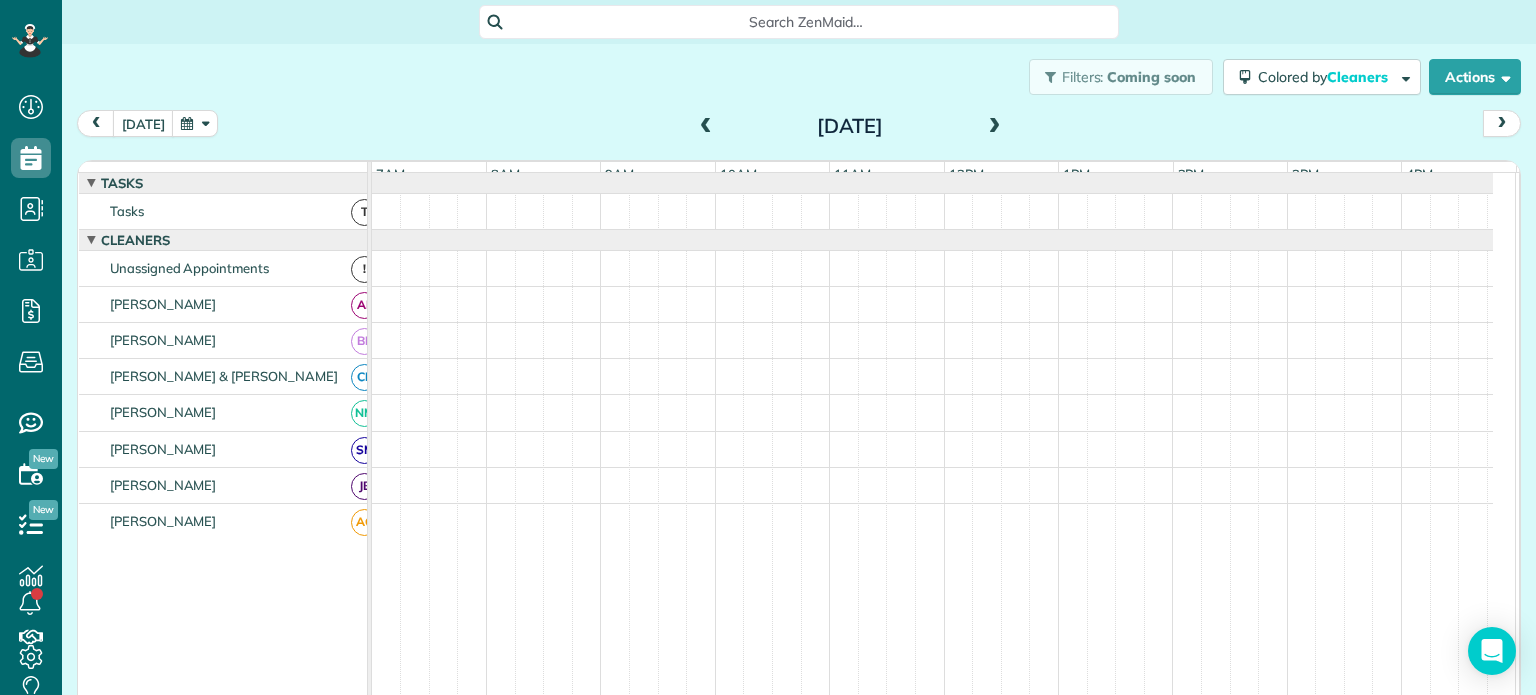 scroll, scrollTop: 21, scrollLeft: 0, axis: vertical 